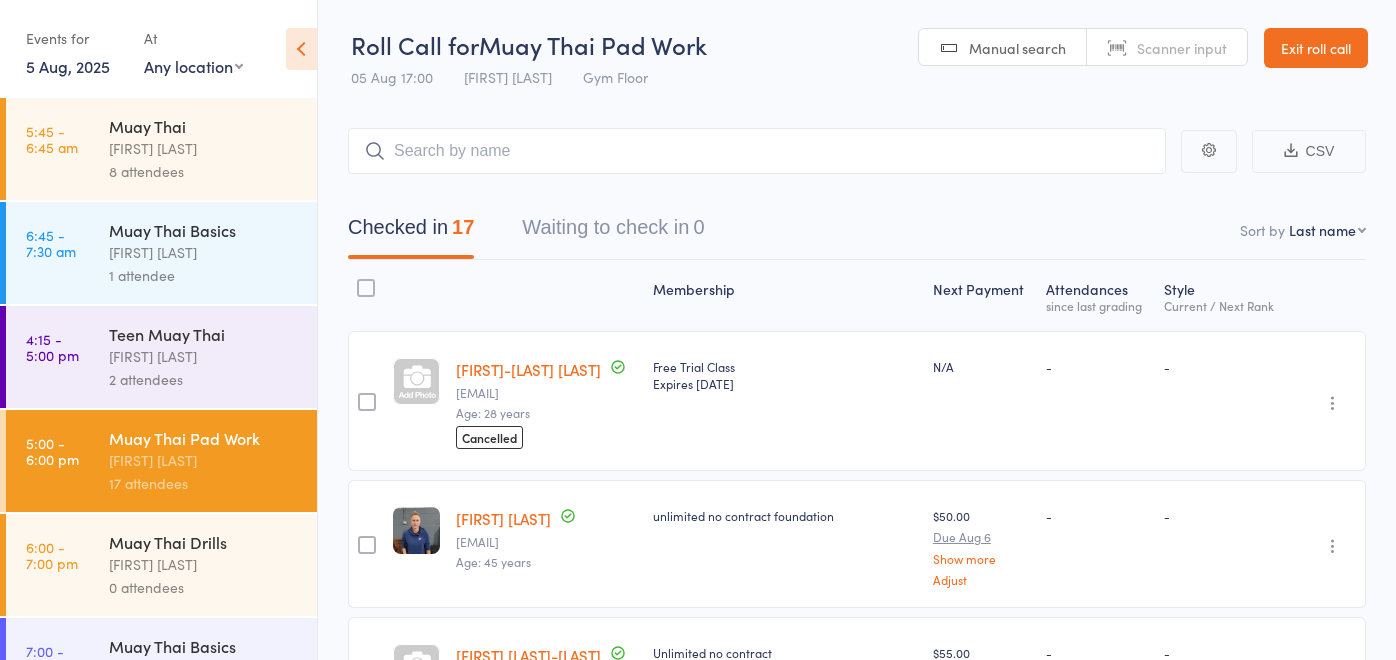 scroll, scrollTop: 0, scrollLeft: 0, axis: both 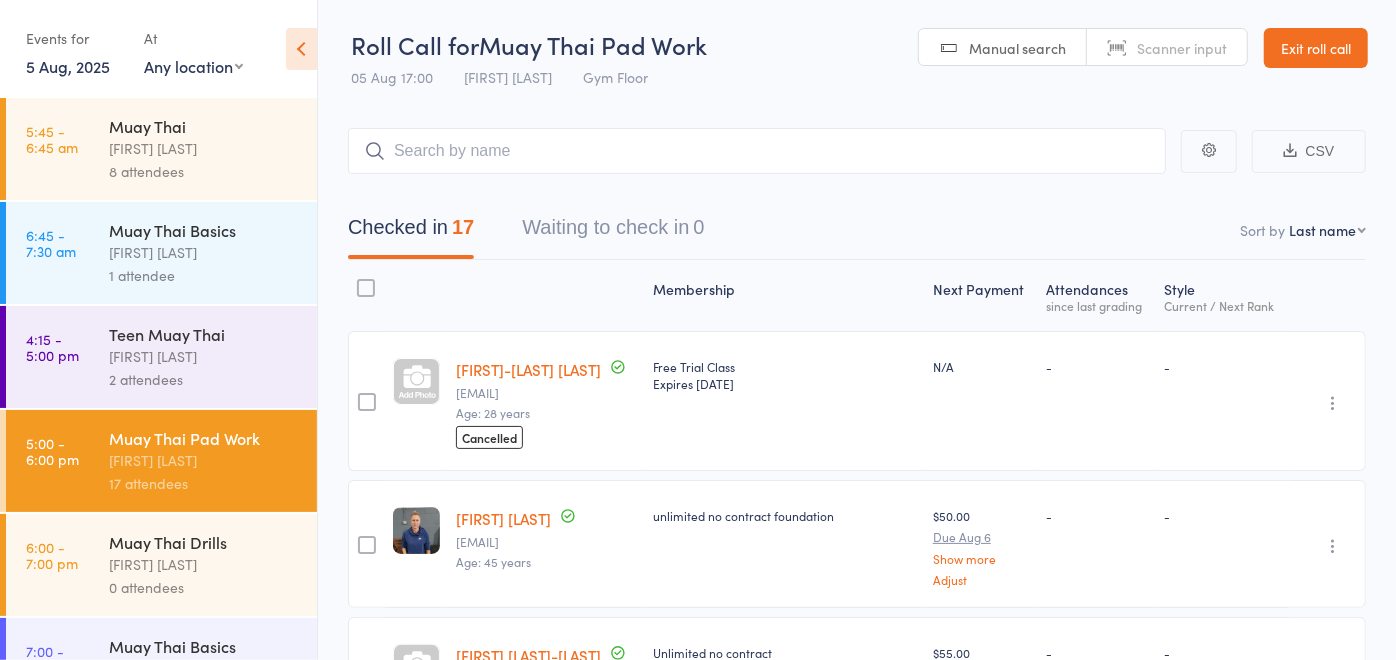 click on "Muay Thai Drills" at bounding box center [204, 542] 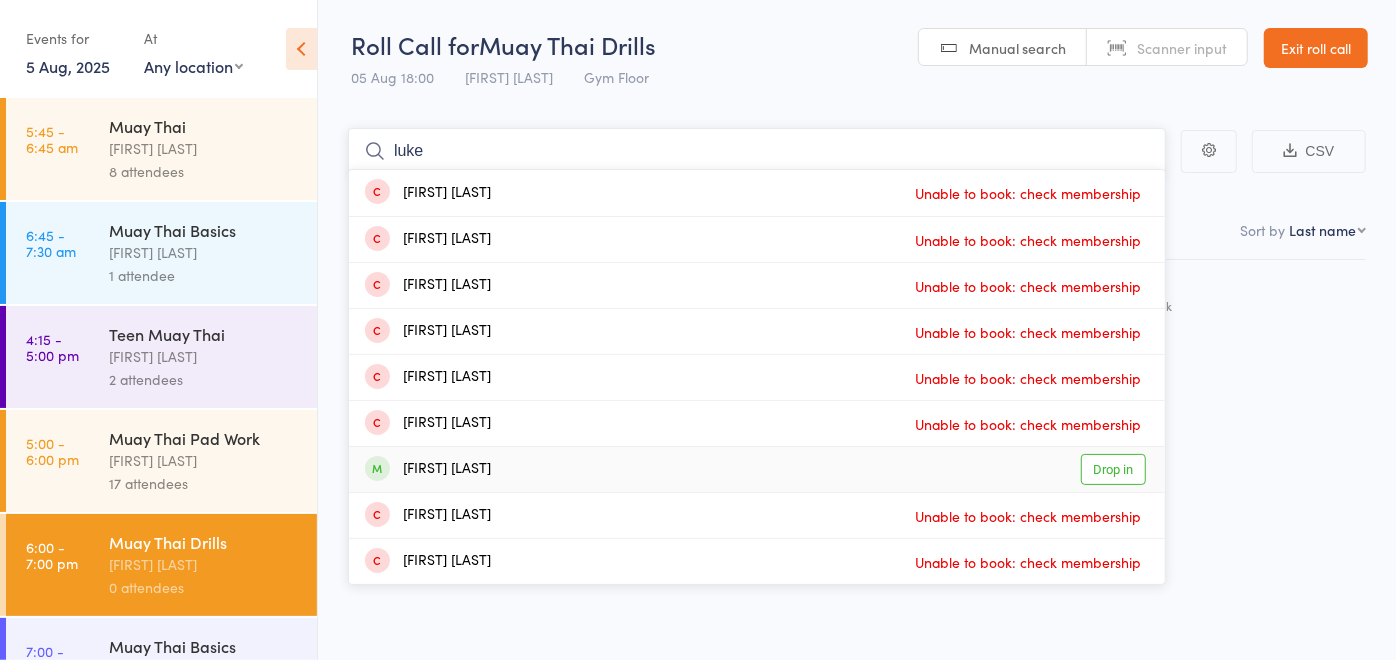 type on "luke" 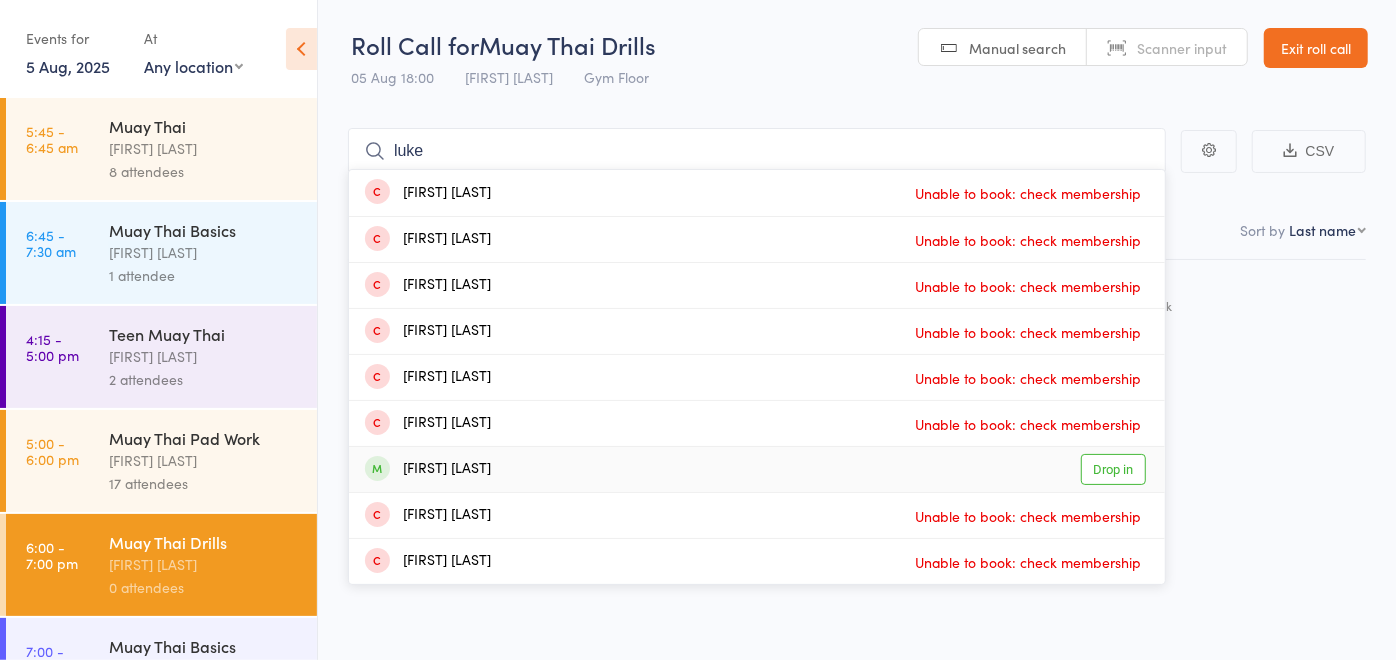 click on "Luke Molloy Drop in" at bounding box center [757, 469] 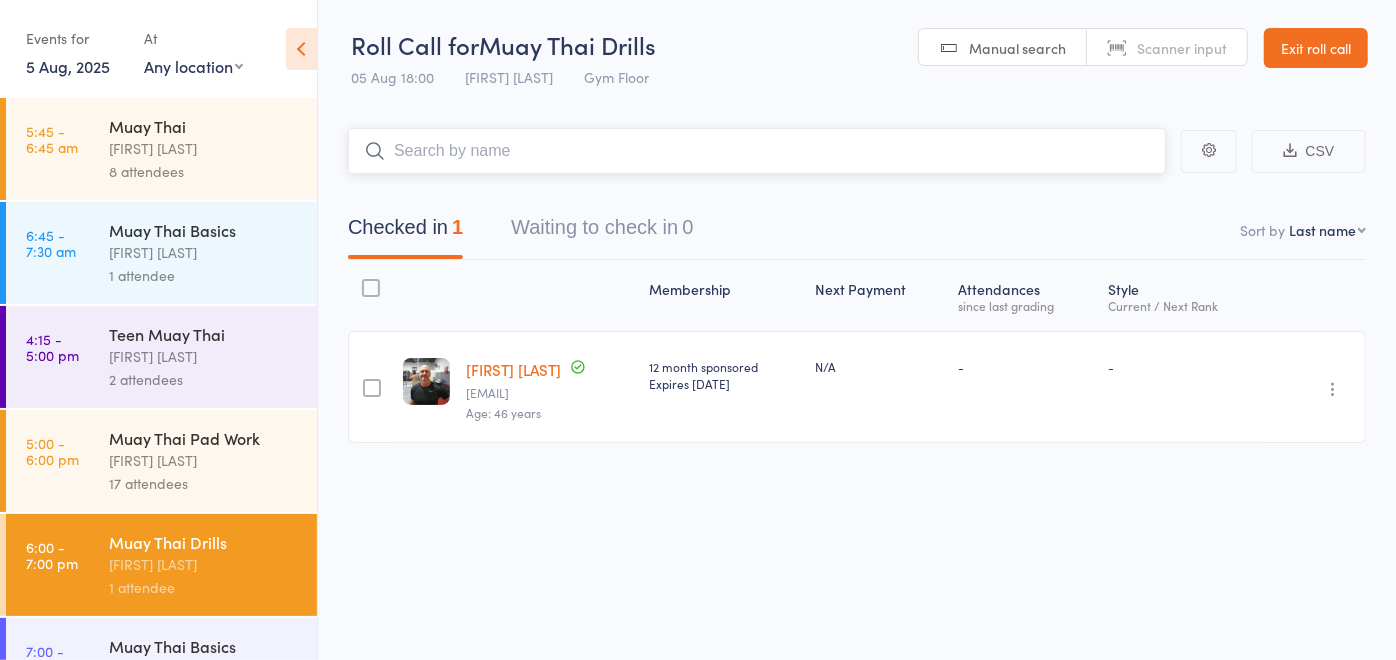 drag, startPoint x: 608, startPoint y: 129, endPoint x: 582, endPoint y: 153, distance: 35.383614 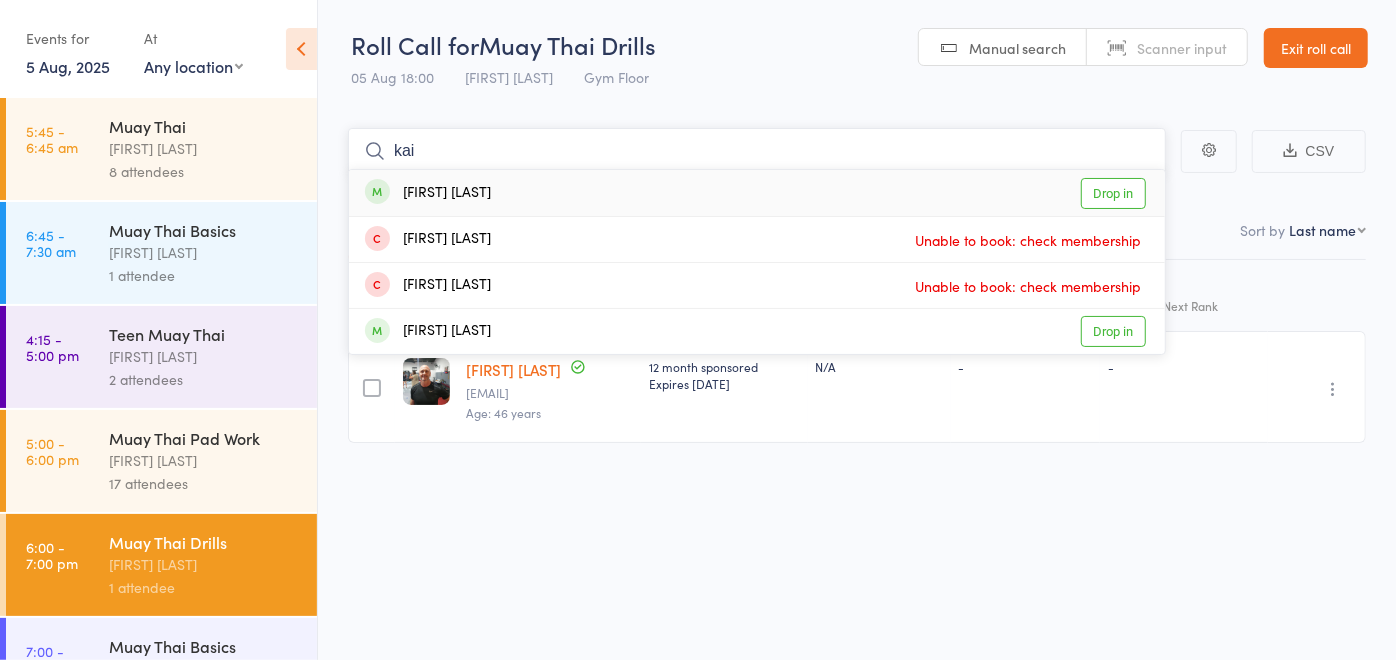 type on "kai" 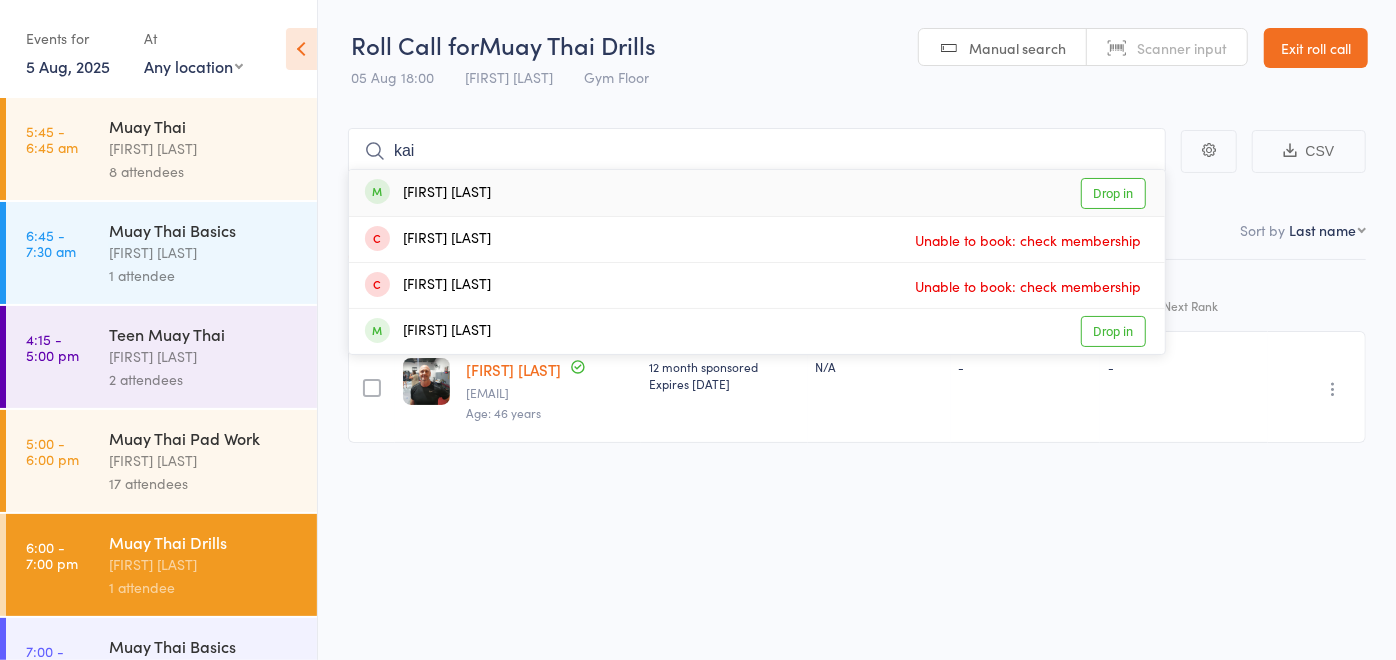 click on "Kai Seguin Drop in" at bounding box center (757, 193) 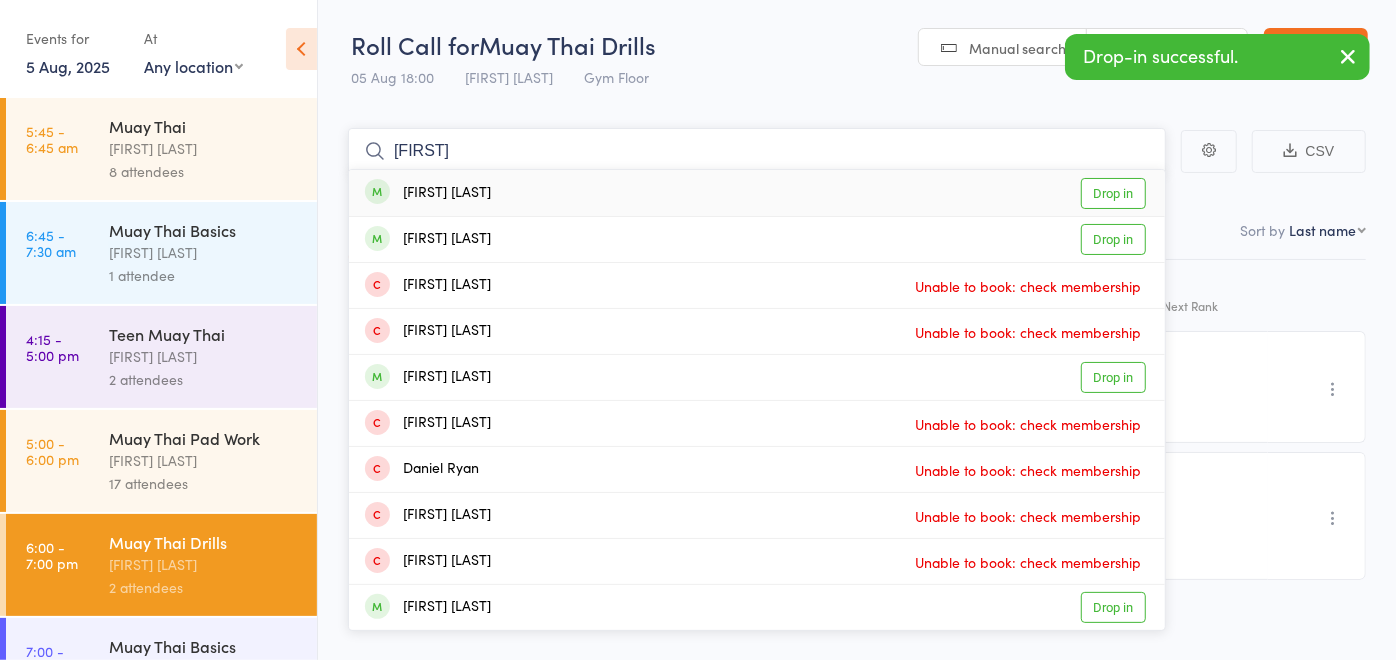 type on "danyo" 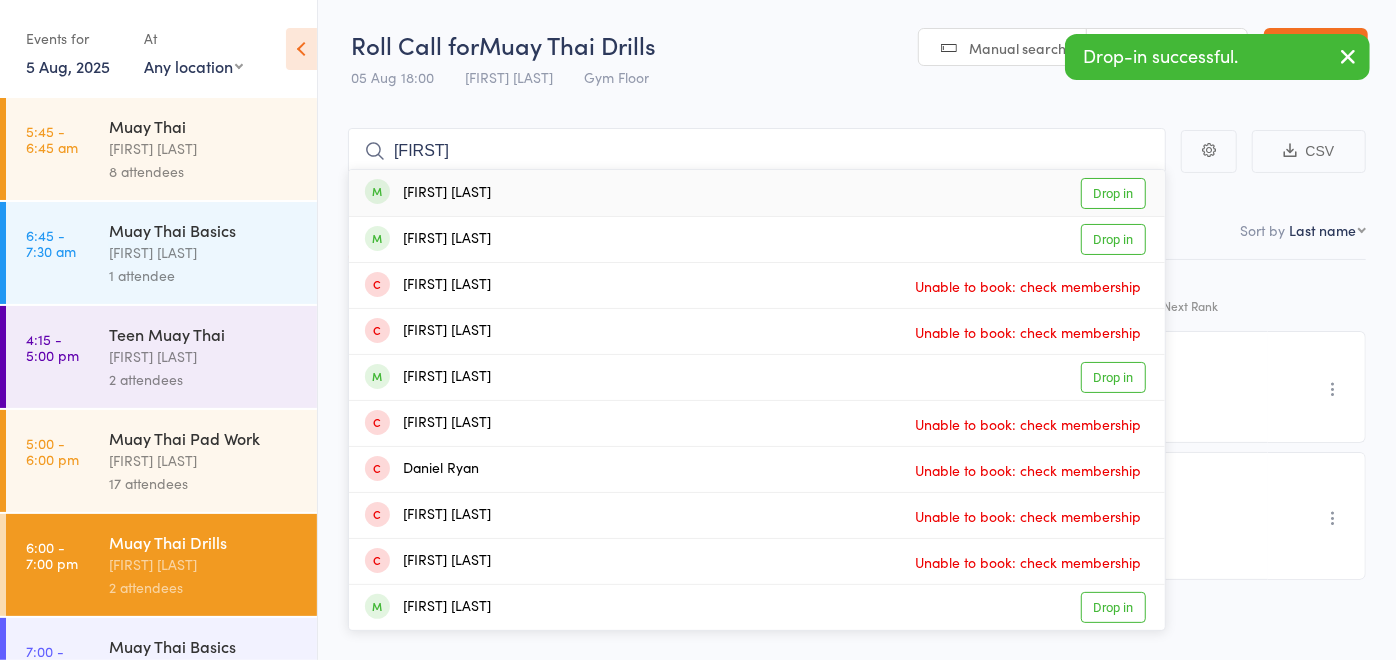 click on "Danyon Smith Drop in" at bounding box center [757, 193] 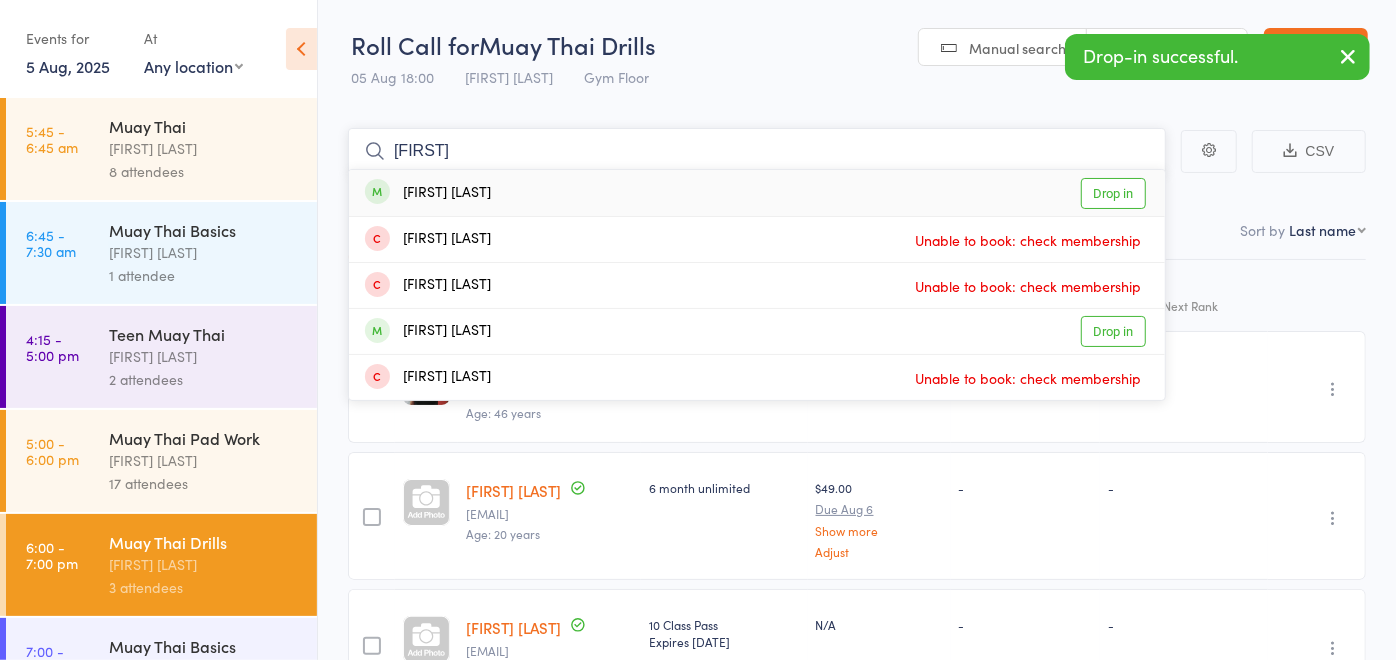 type on "rowan" 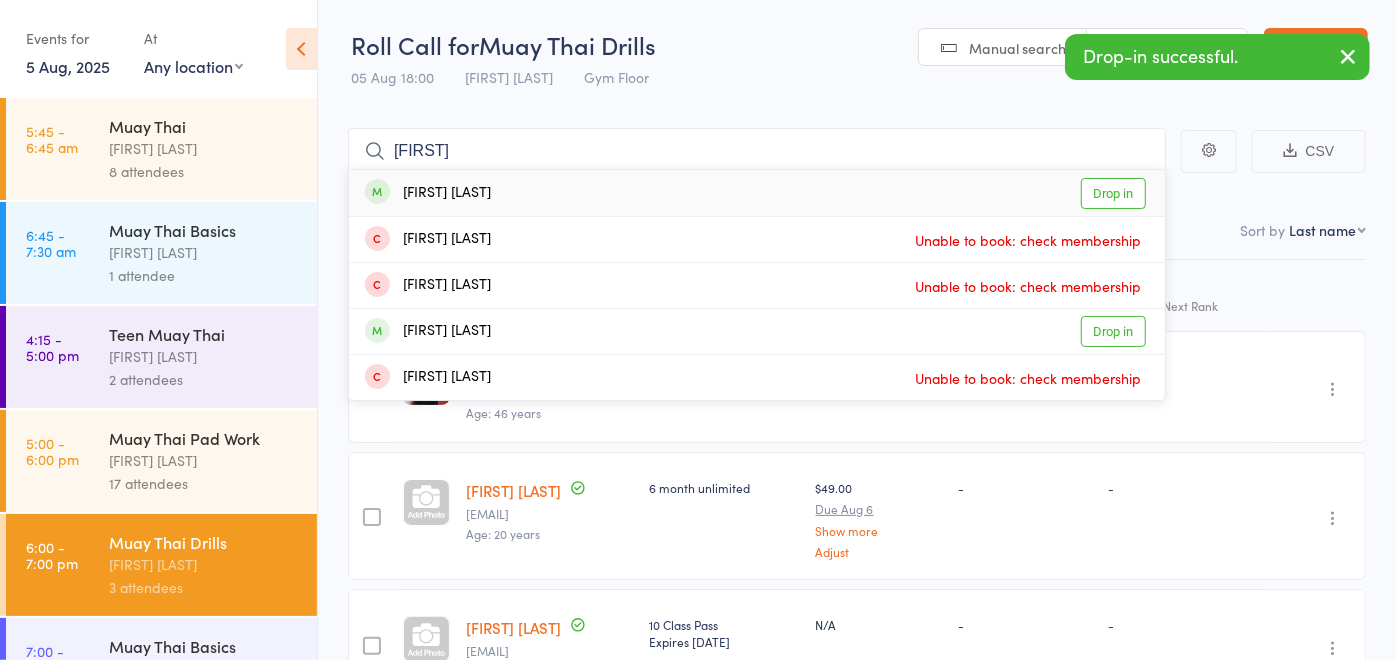 click on "Rowan King Drop in" at bounding box center [757, 193] 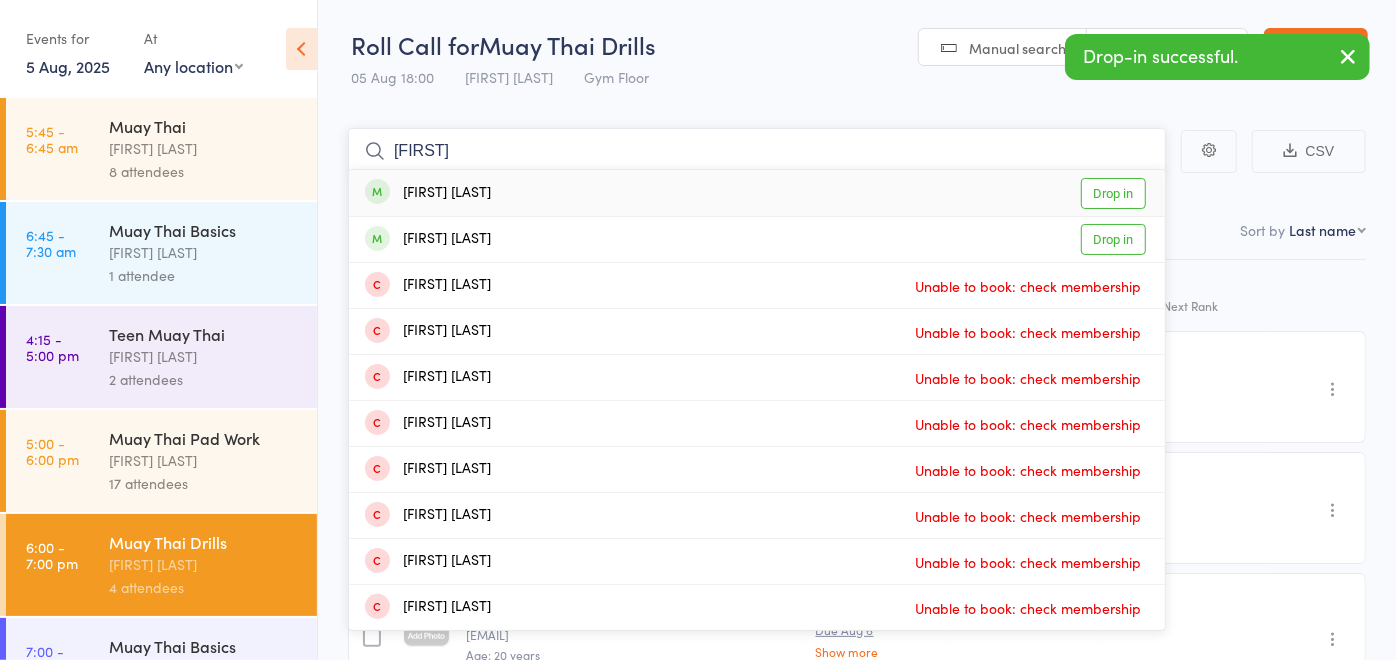 type on "jace" 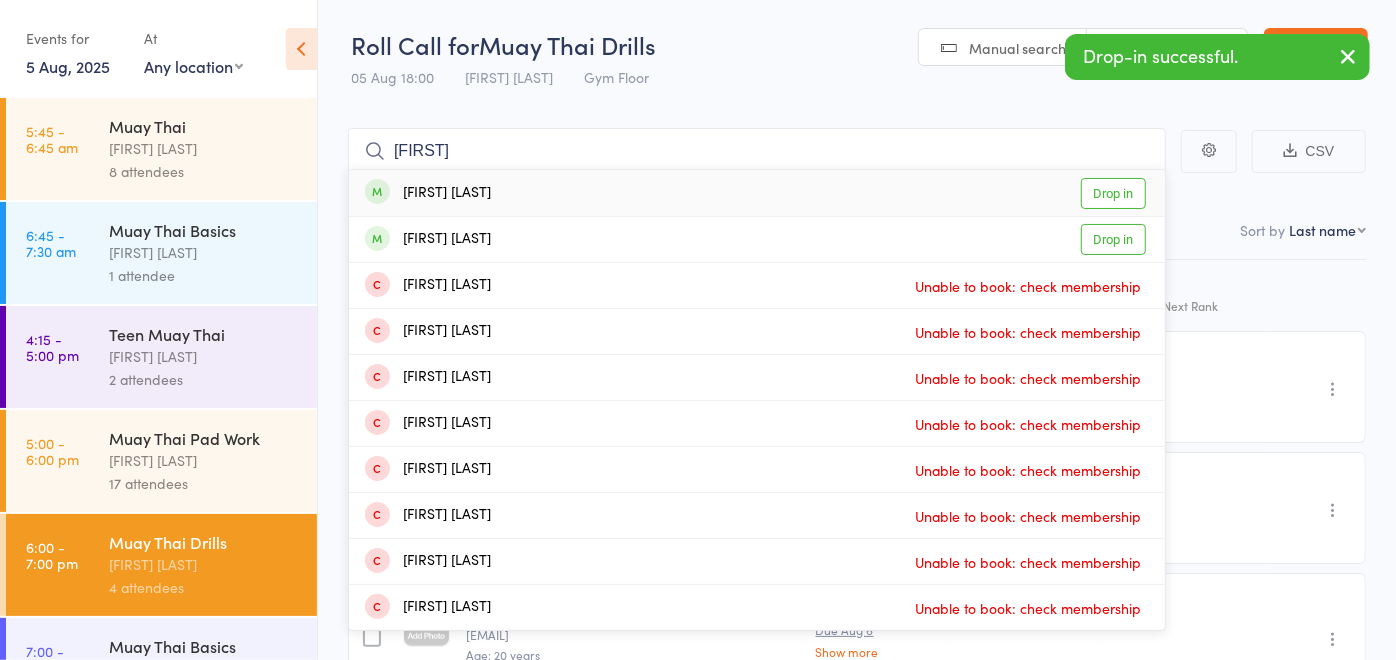 click on "Jace Thomas Drop in" at bounding box center [757, 193] 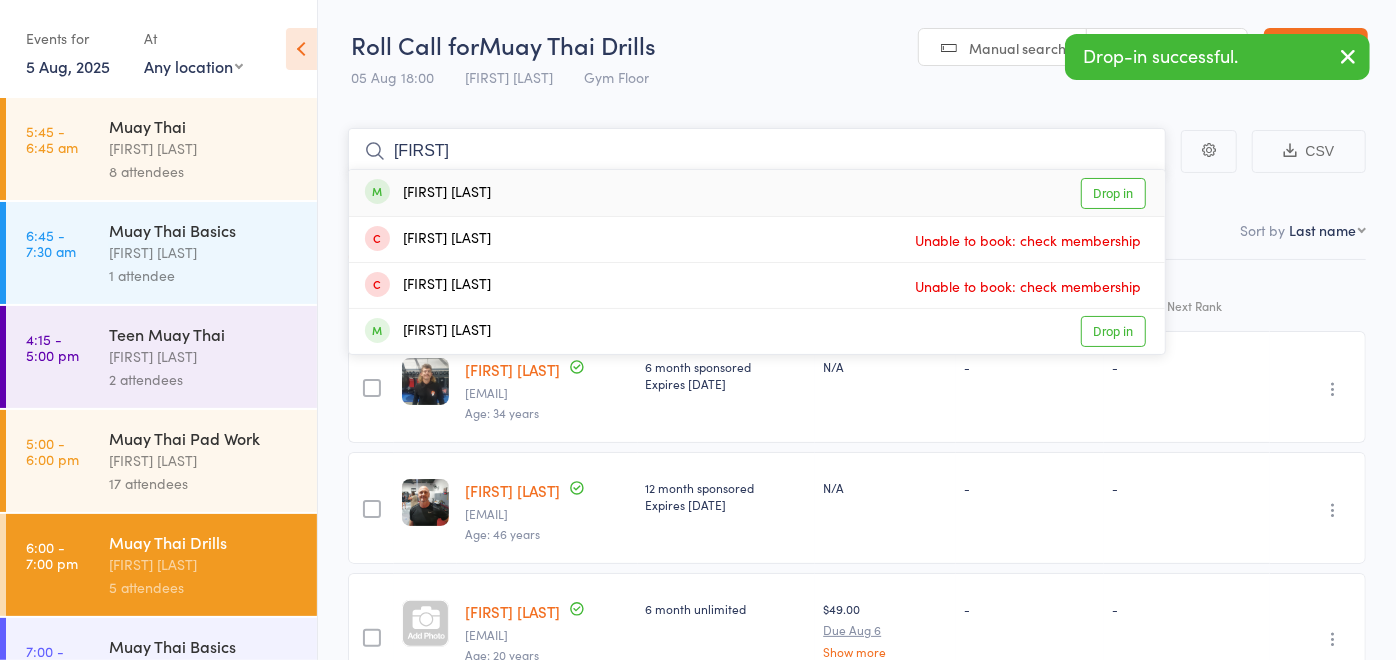type on "kohan" 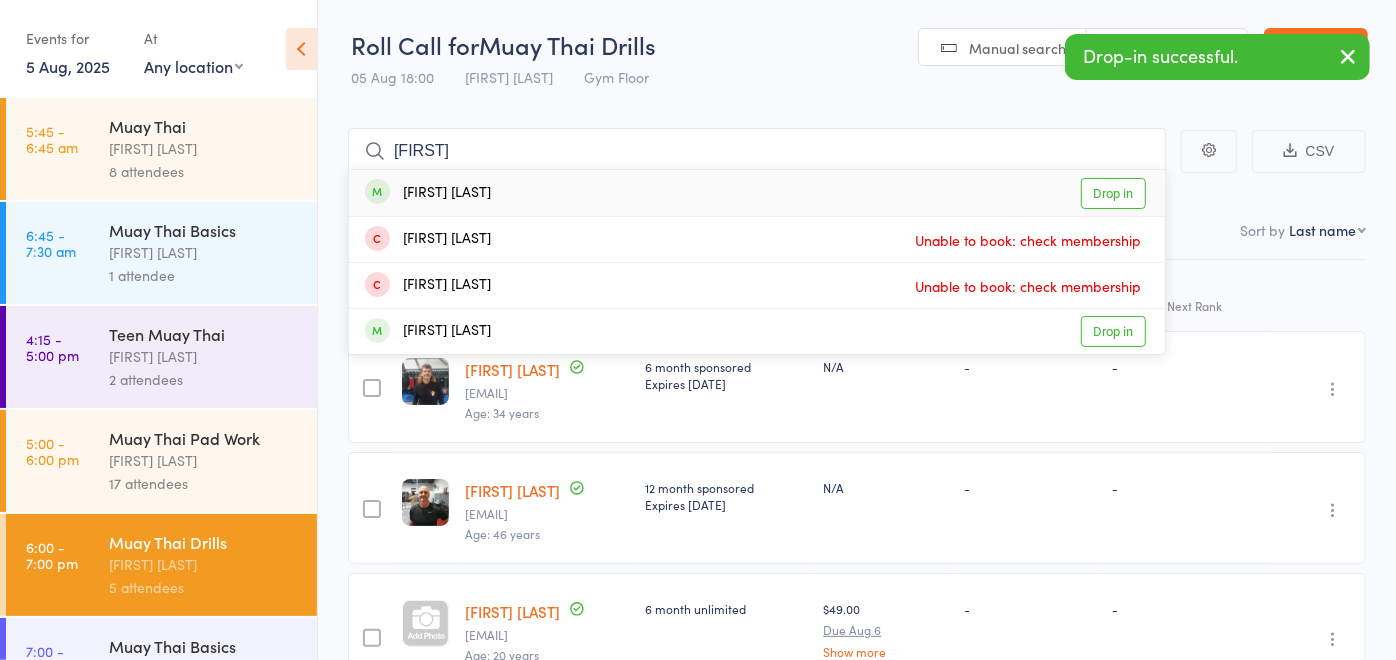 click on "Kohan Cryer Drop in" at bounding box center (757, 193) 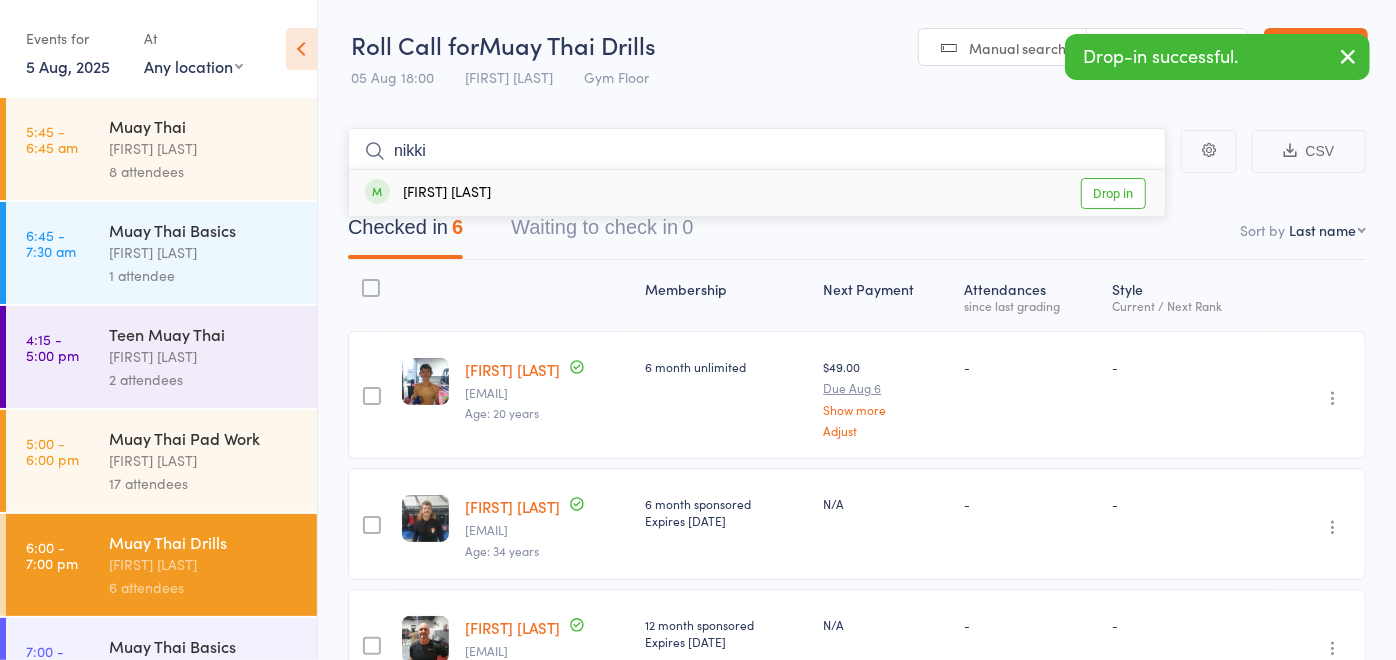 type on "nikki" 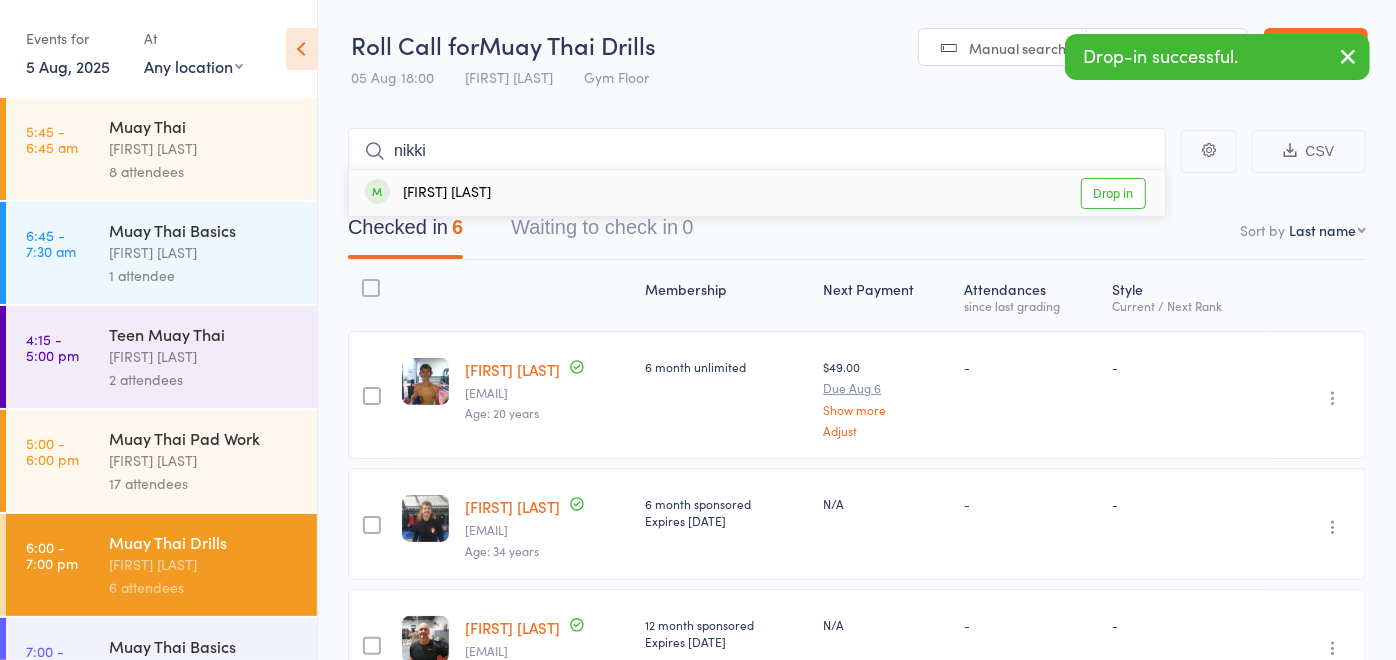 click on "Nikki Wallace Drop in" at bounding box center [757, 193] 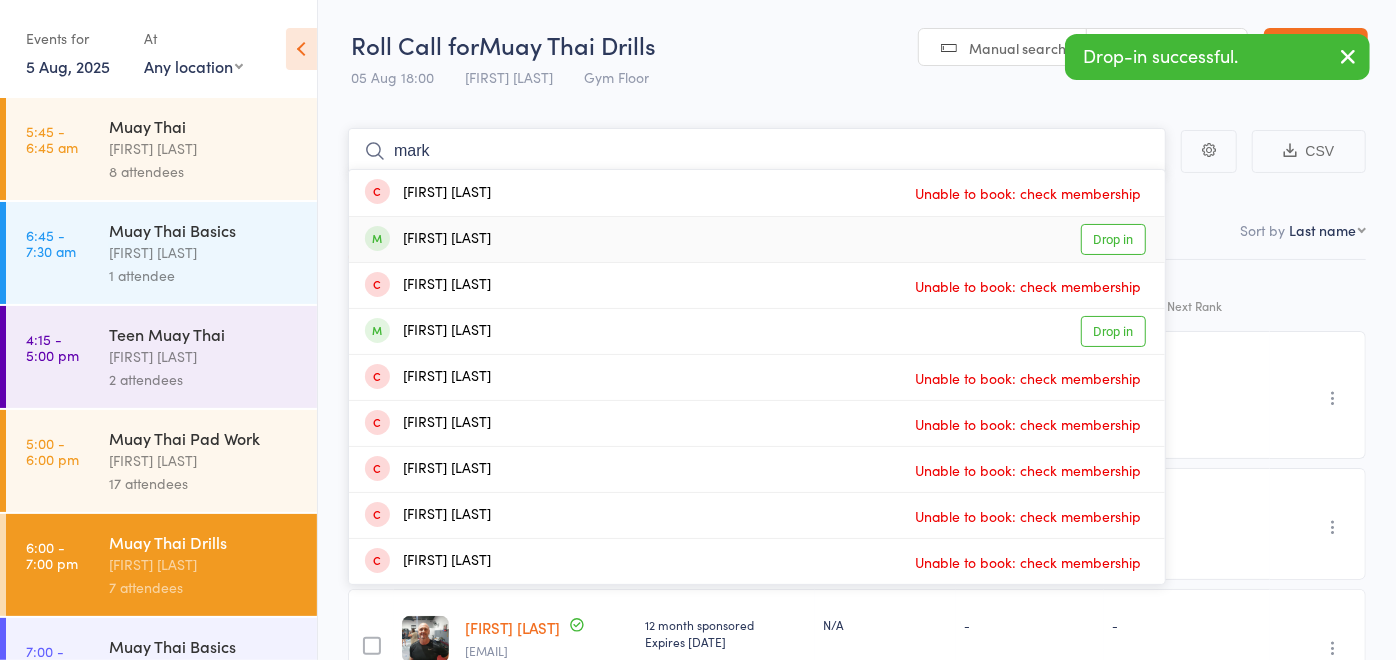 type on "mark" 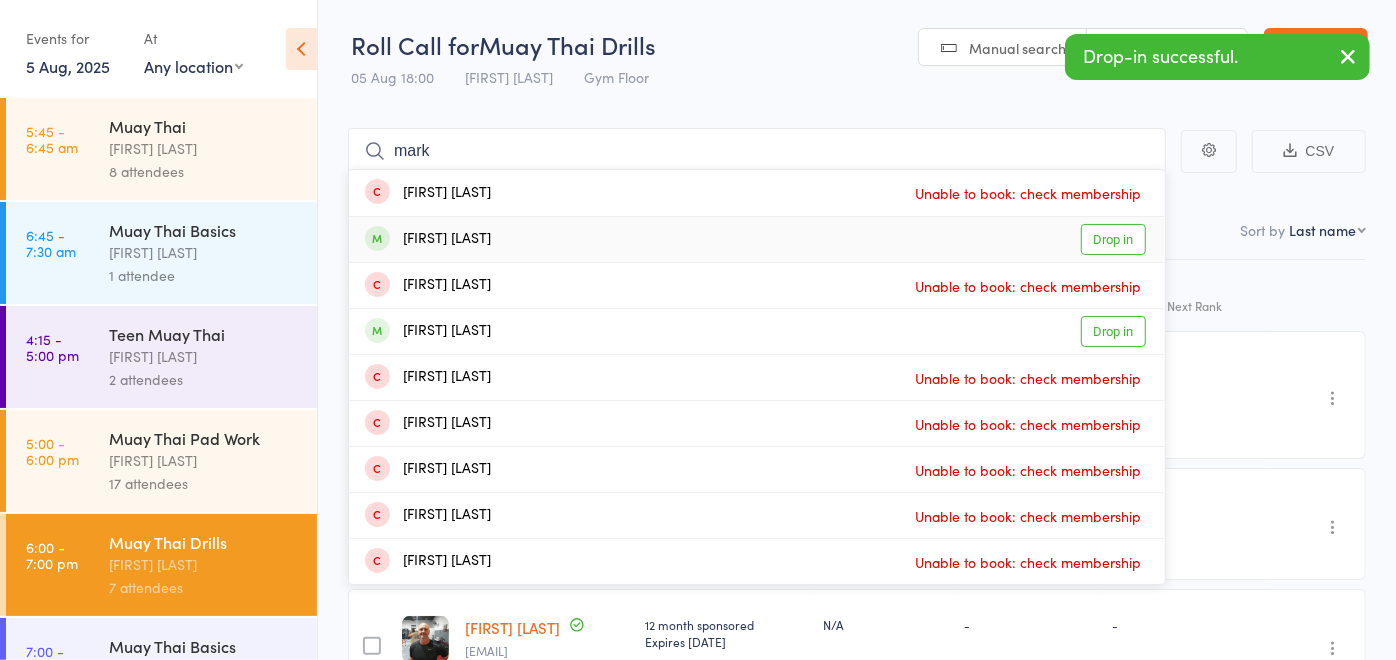 click on "Mark Khalil Drop in" at bounding box center [757, 239] 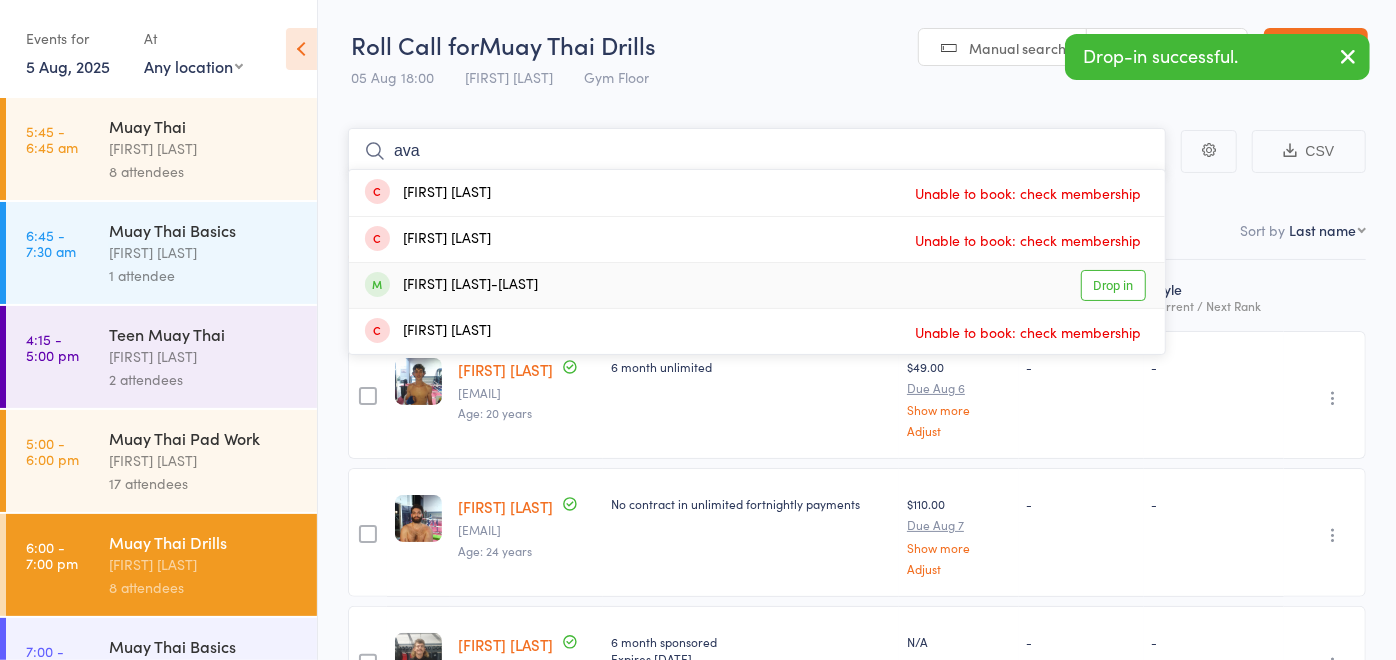 type on "ava" 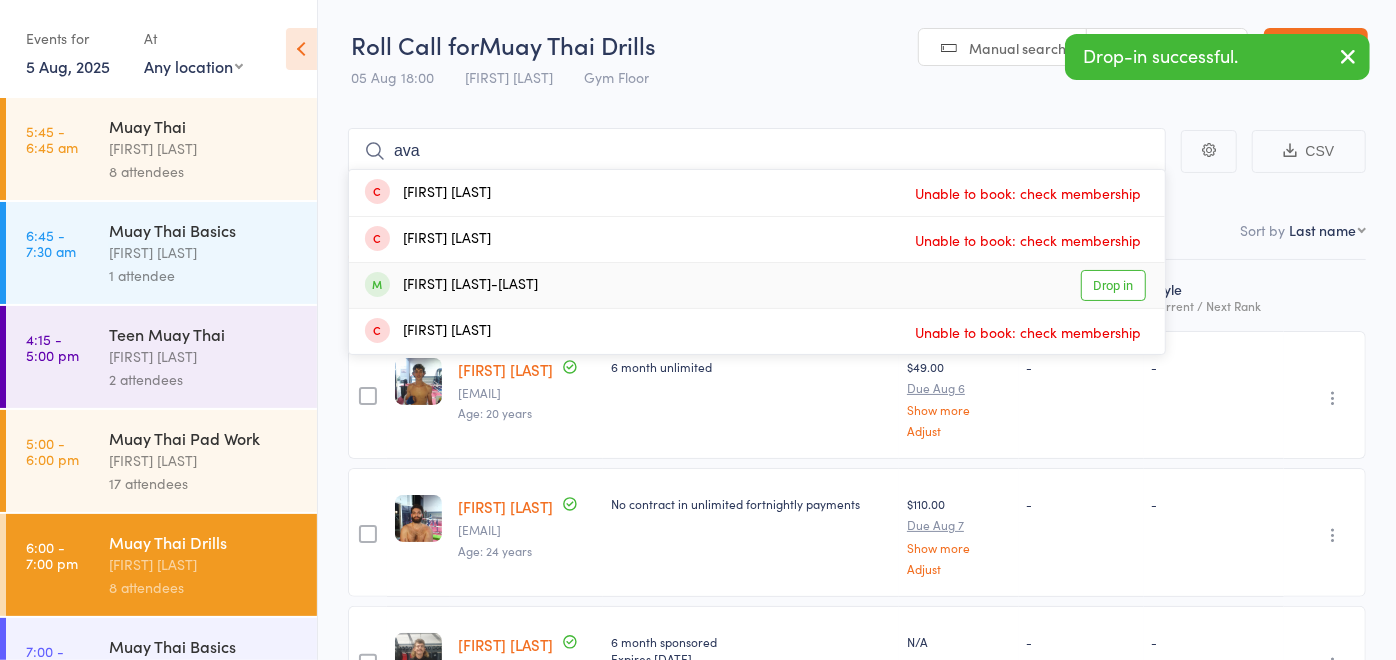 click on "Ava Dusan-Muir" at bounding box center [451, 285] 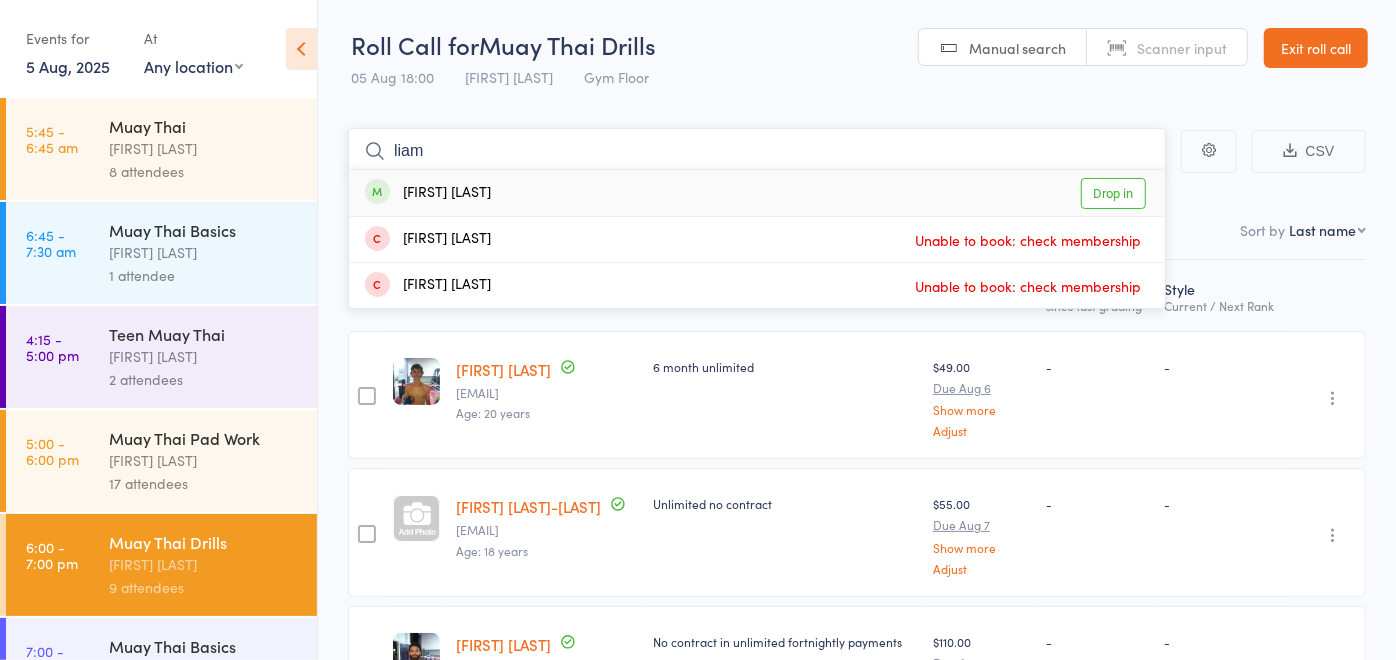 type on "liam" 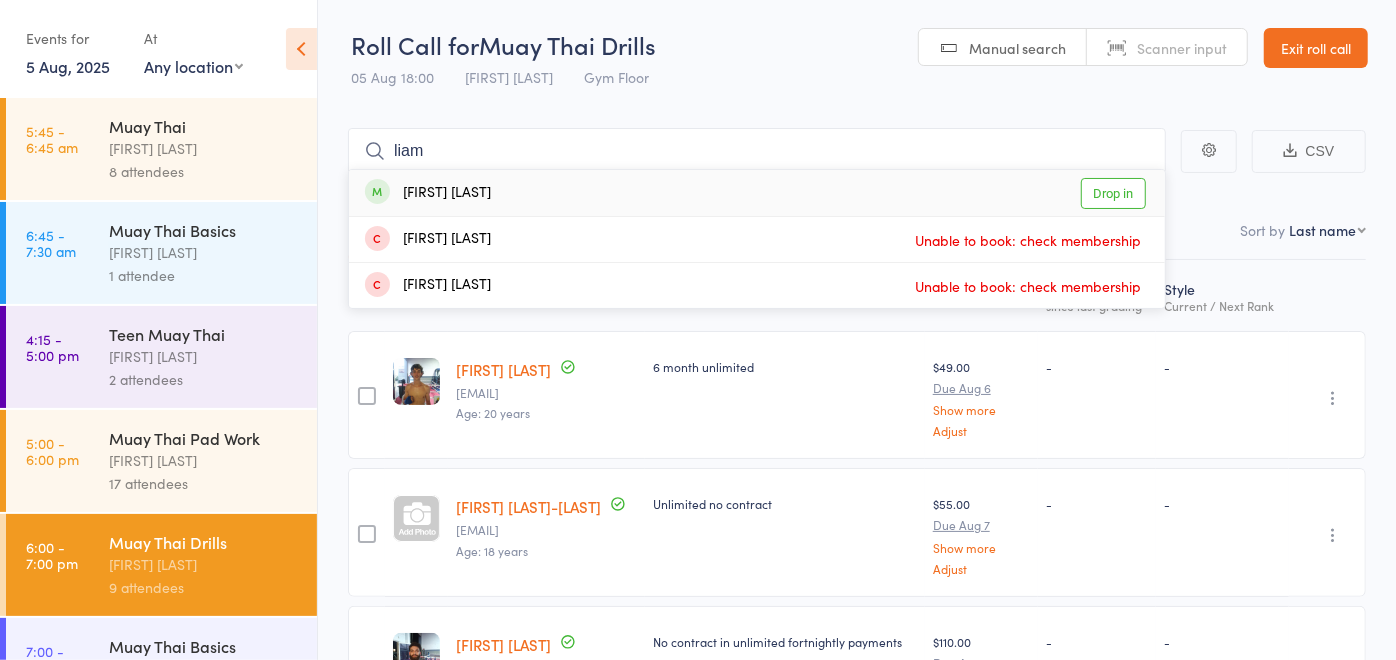 click on "Liam Hanna Drop in" at bounding box center [757, 193] 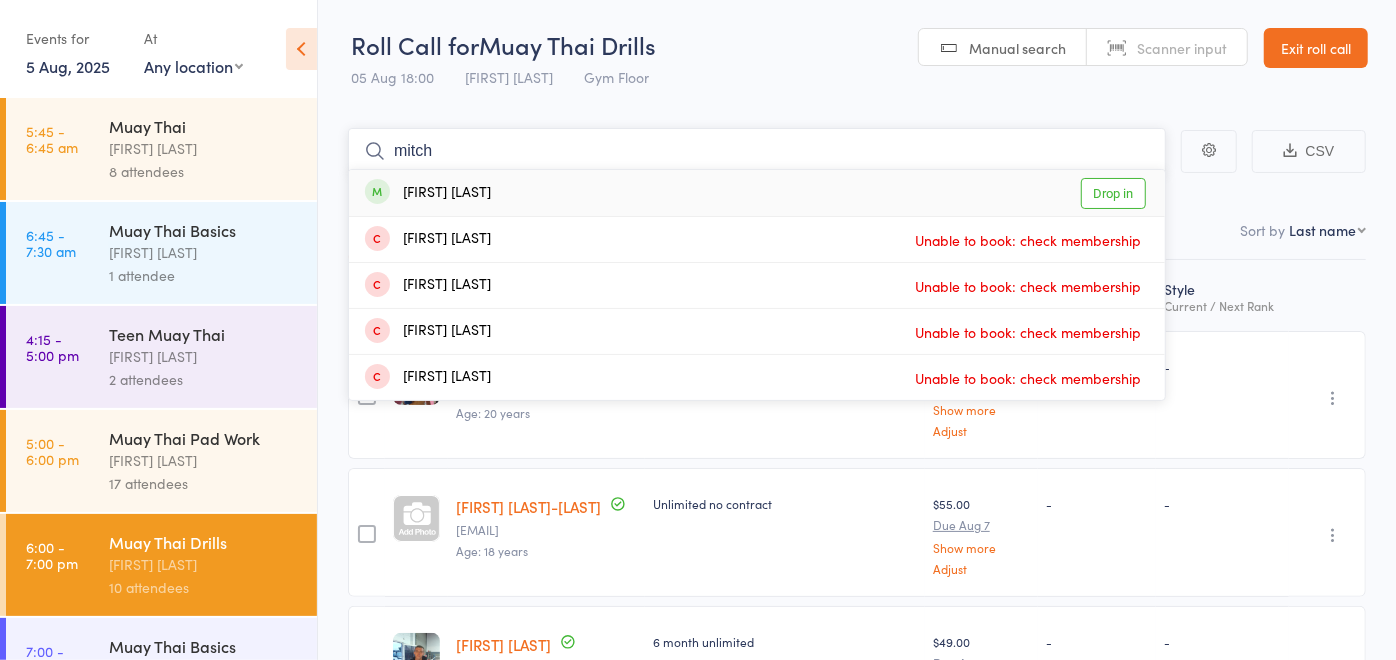 type on "mitch" 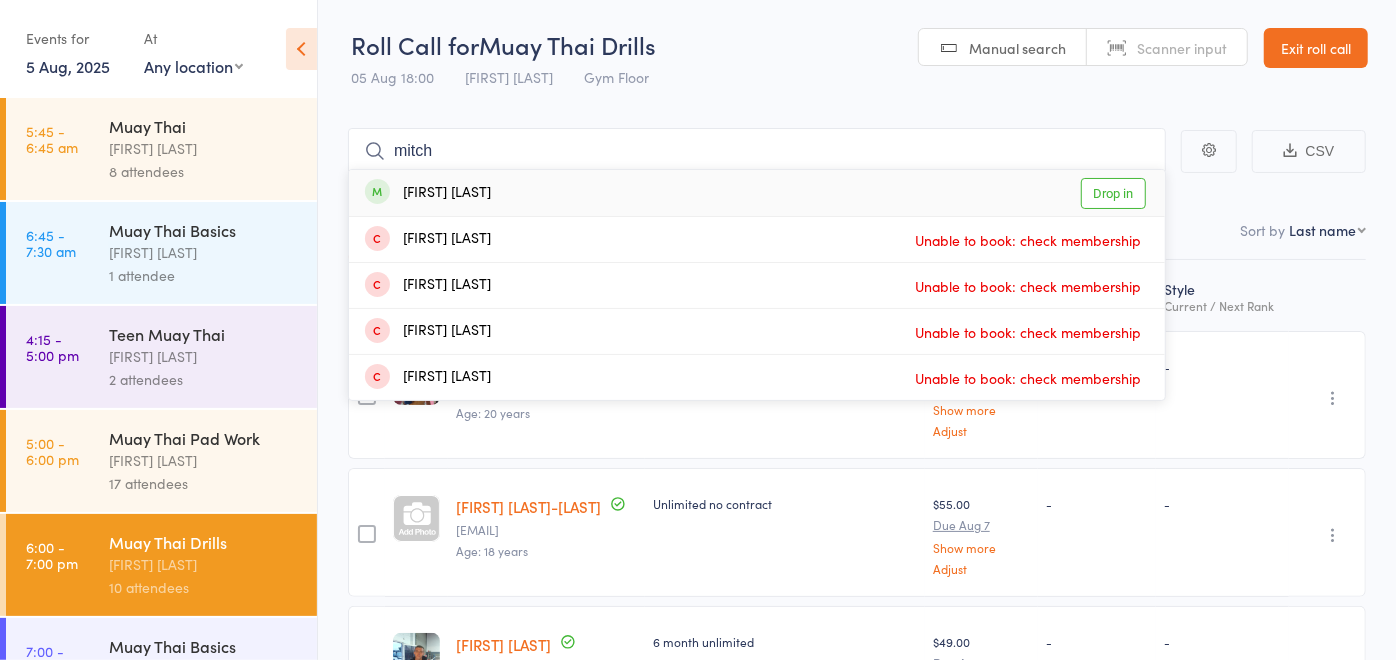 click on "Mitch Jackson Drop in" at bounding box center (757, 193) 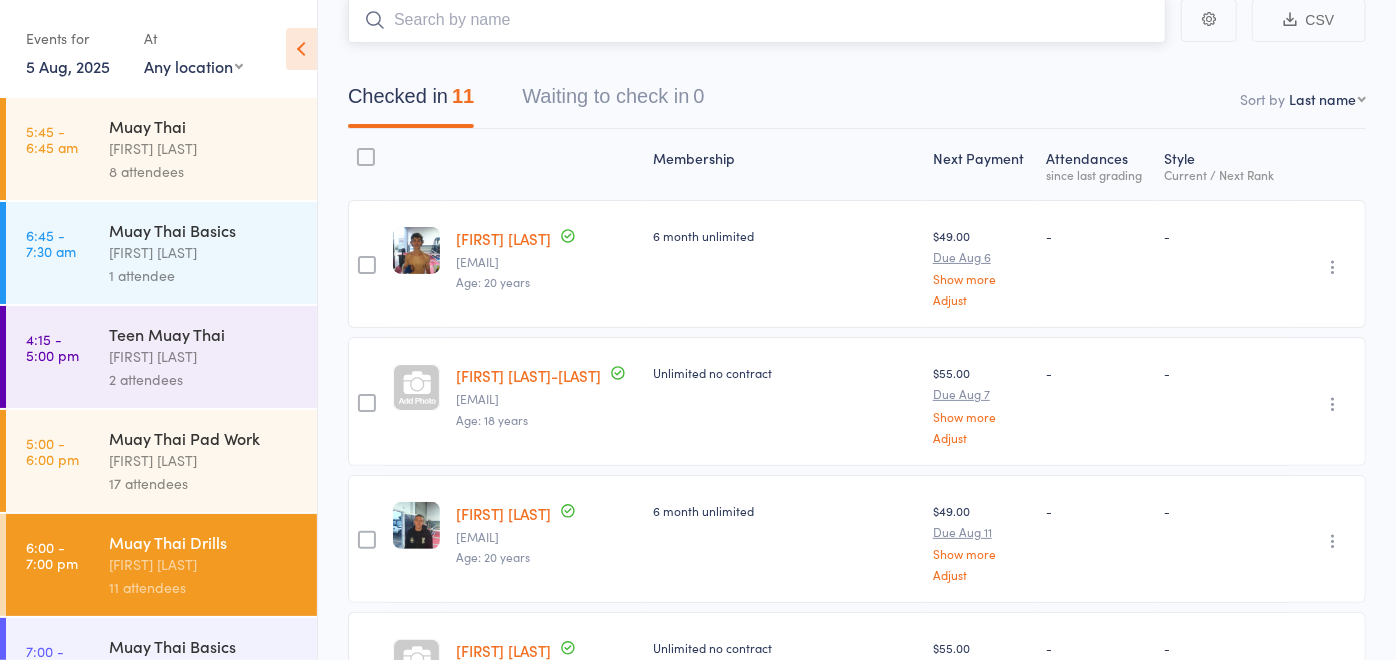 scroll, scrollTop: 222, scrollLeft: 0, axis: vertical 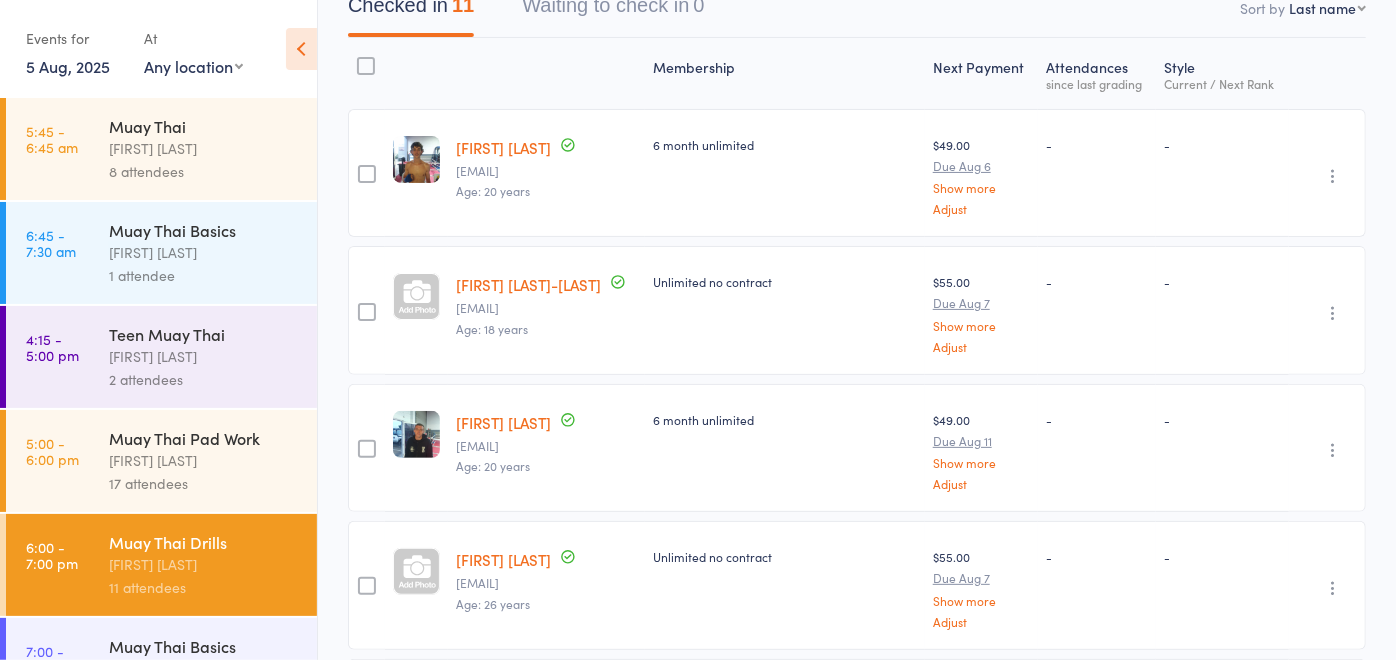 click at bounding box center [1333, 450] 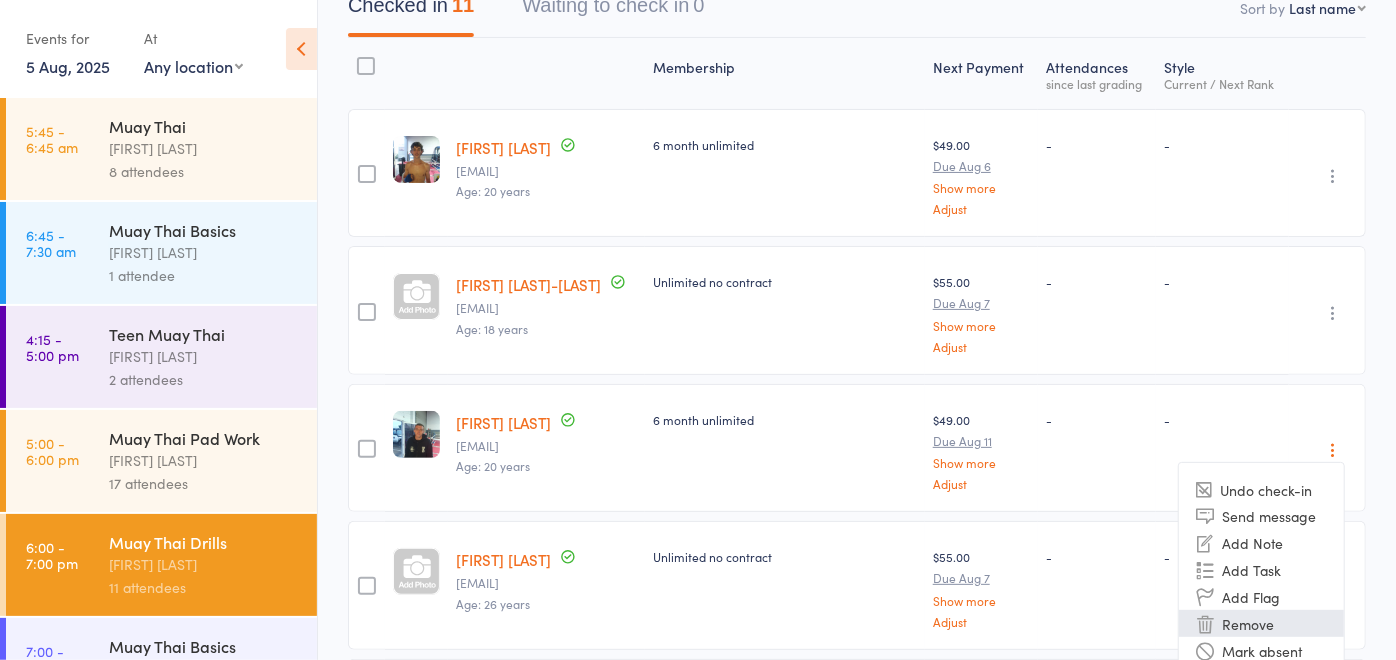 click on "Remove" at bounding box center (1261, 623) 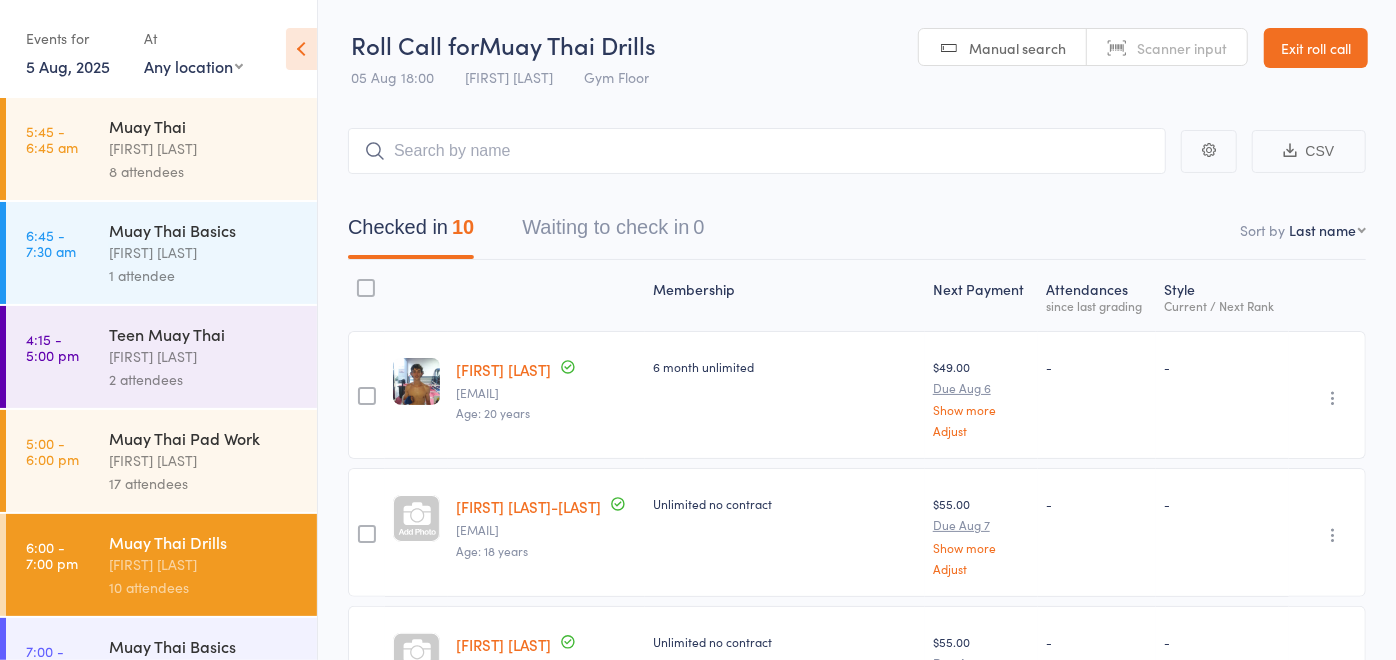 scroll, scrollTop: 0, scrollLeft: 0, axis: both 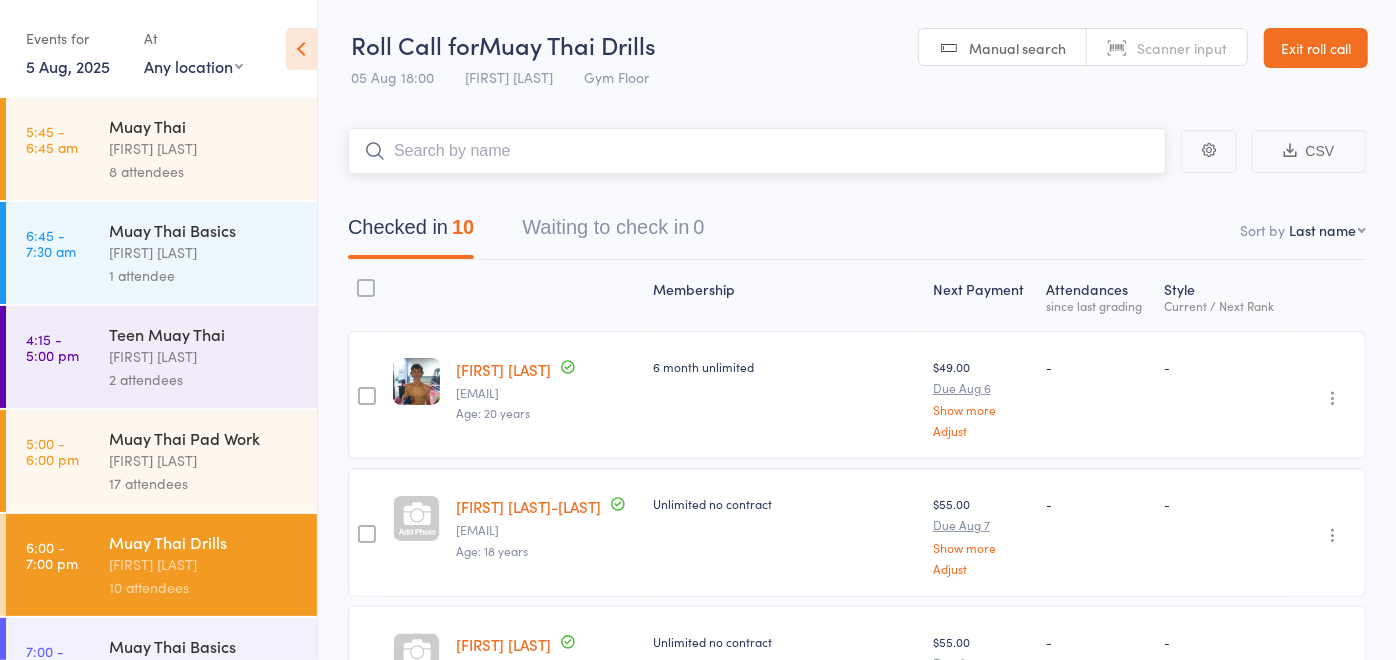 click at bounding box center (757, 151) 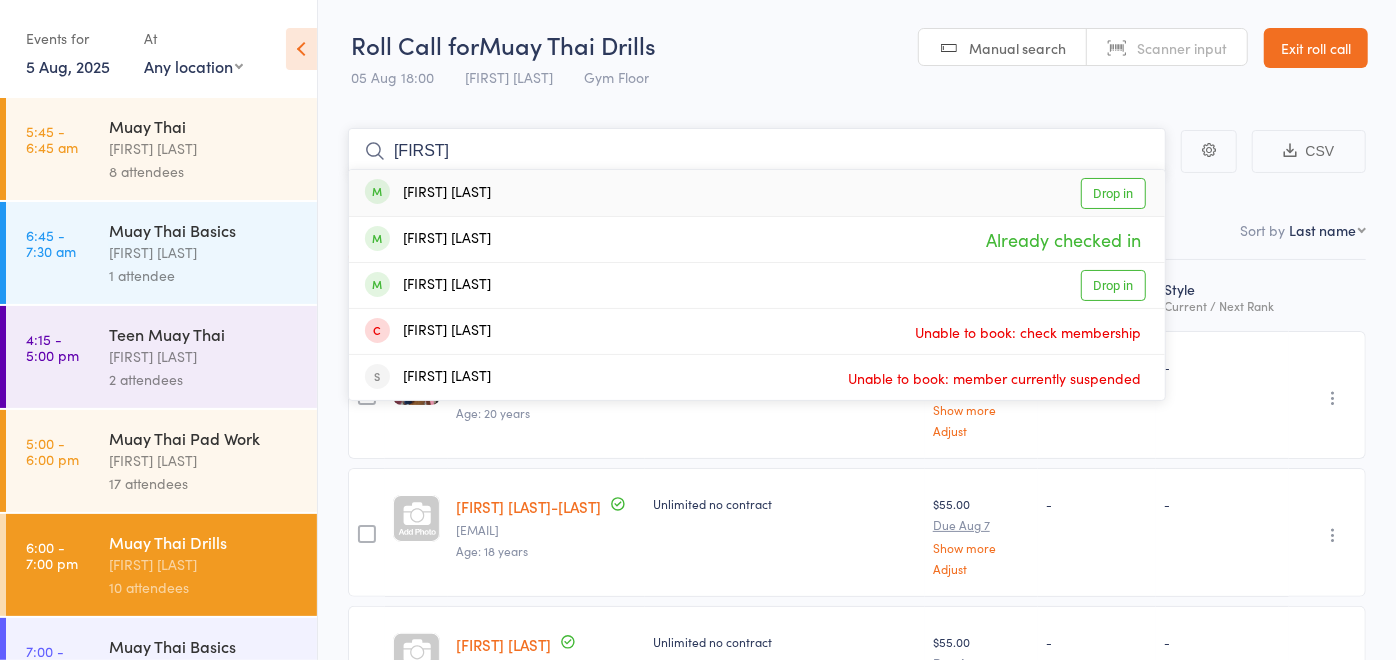 type on "kalila" 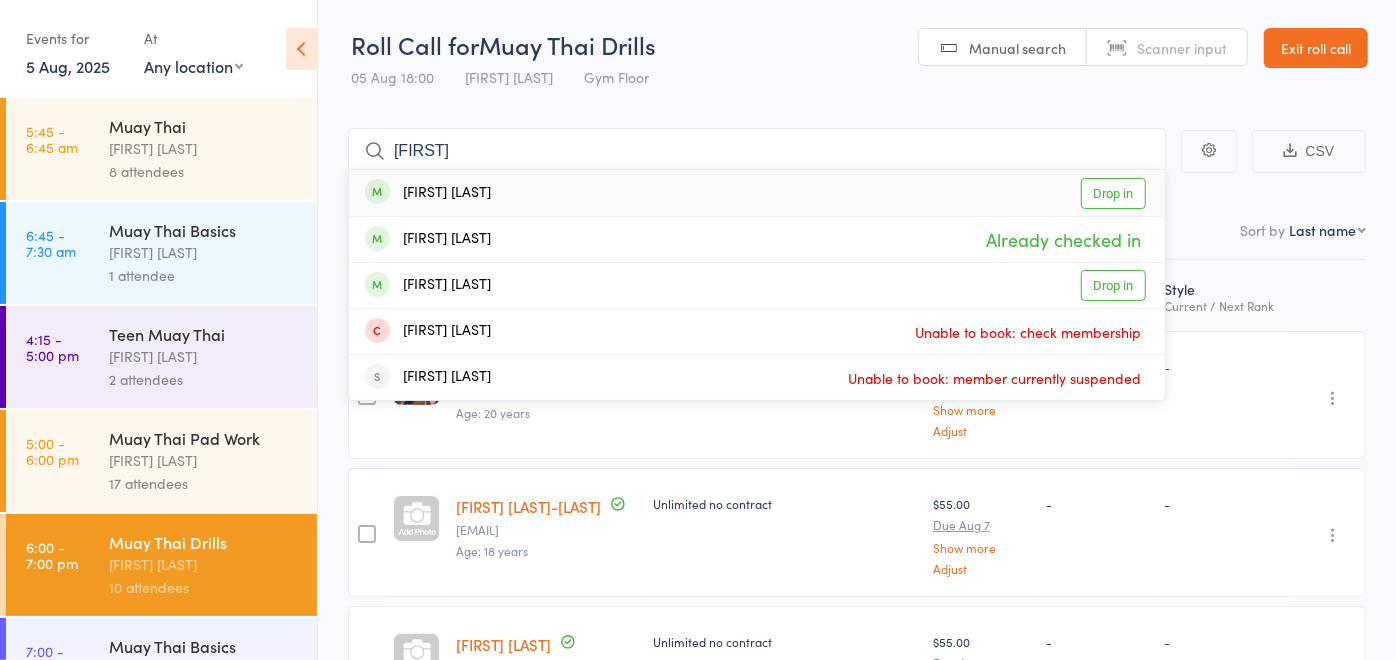 click on "Kalila Zylstra Drop in" at bounding box center (757, 193) 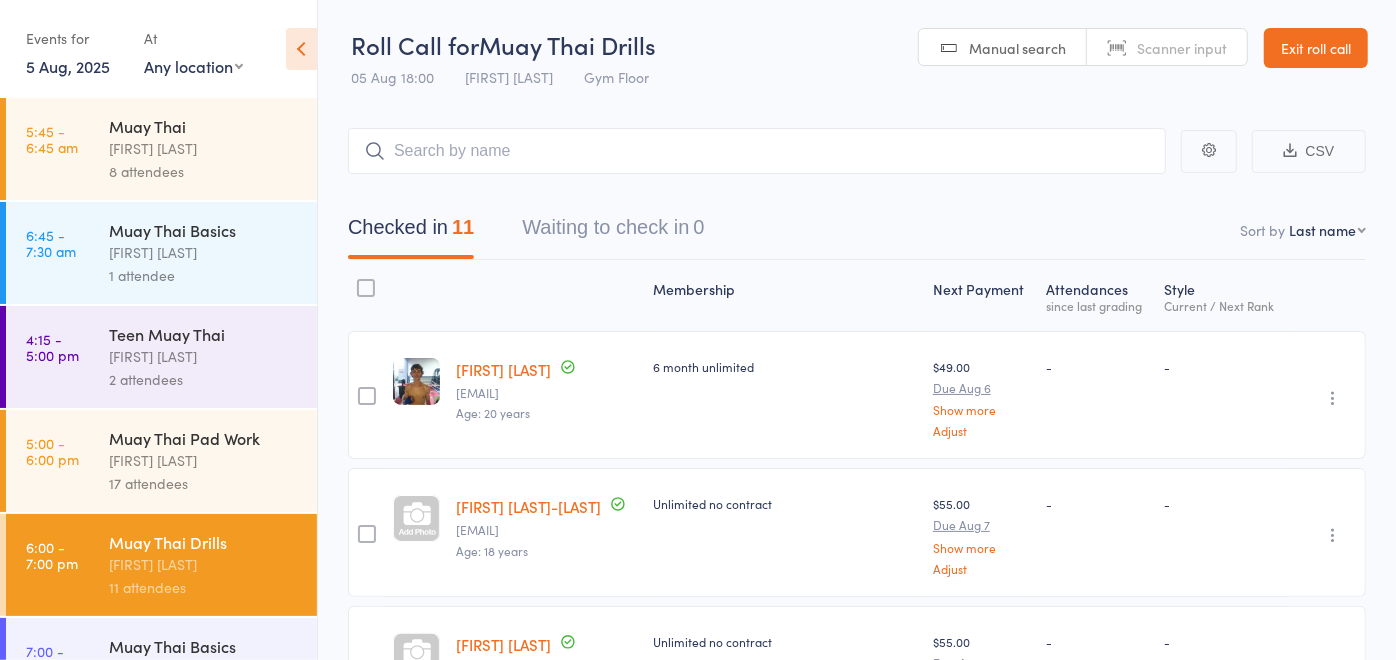 click on "Checked in  11 Waiting to check in  0" at bounding box center [857, 217] 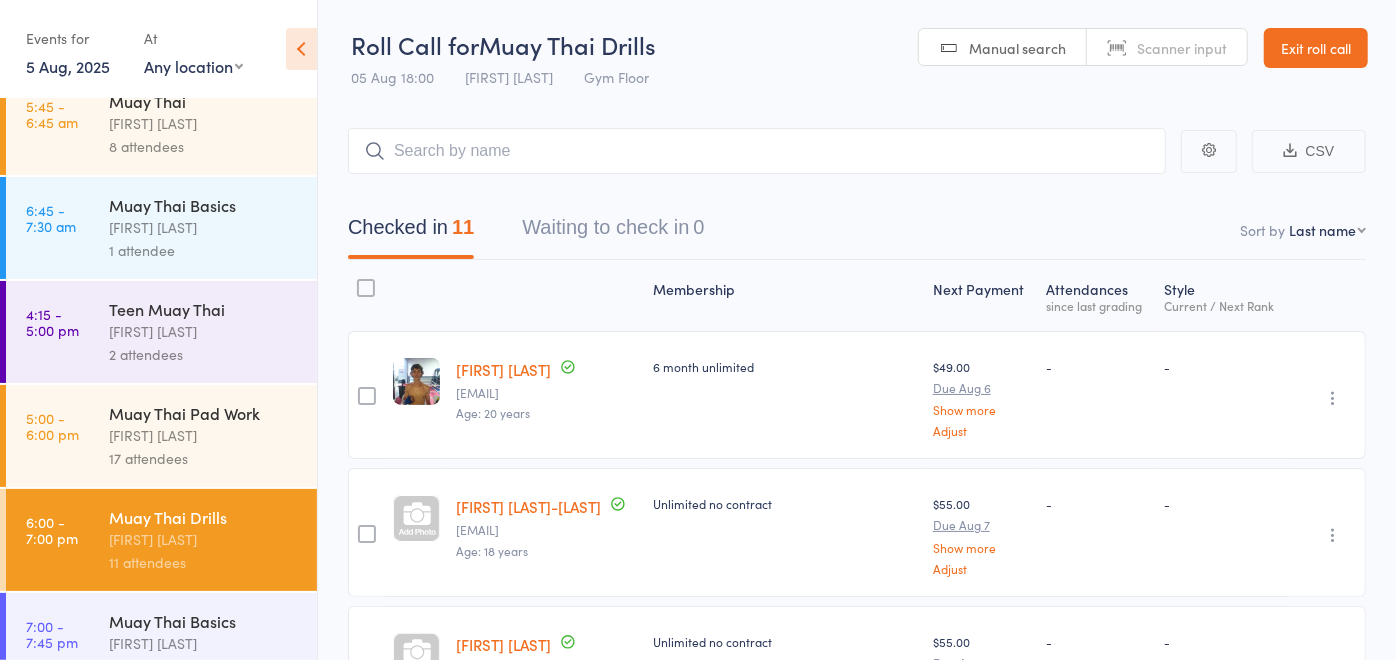 scroll, scrollTop: 67, scrollLeft: 0, axis: vertical 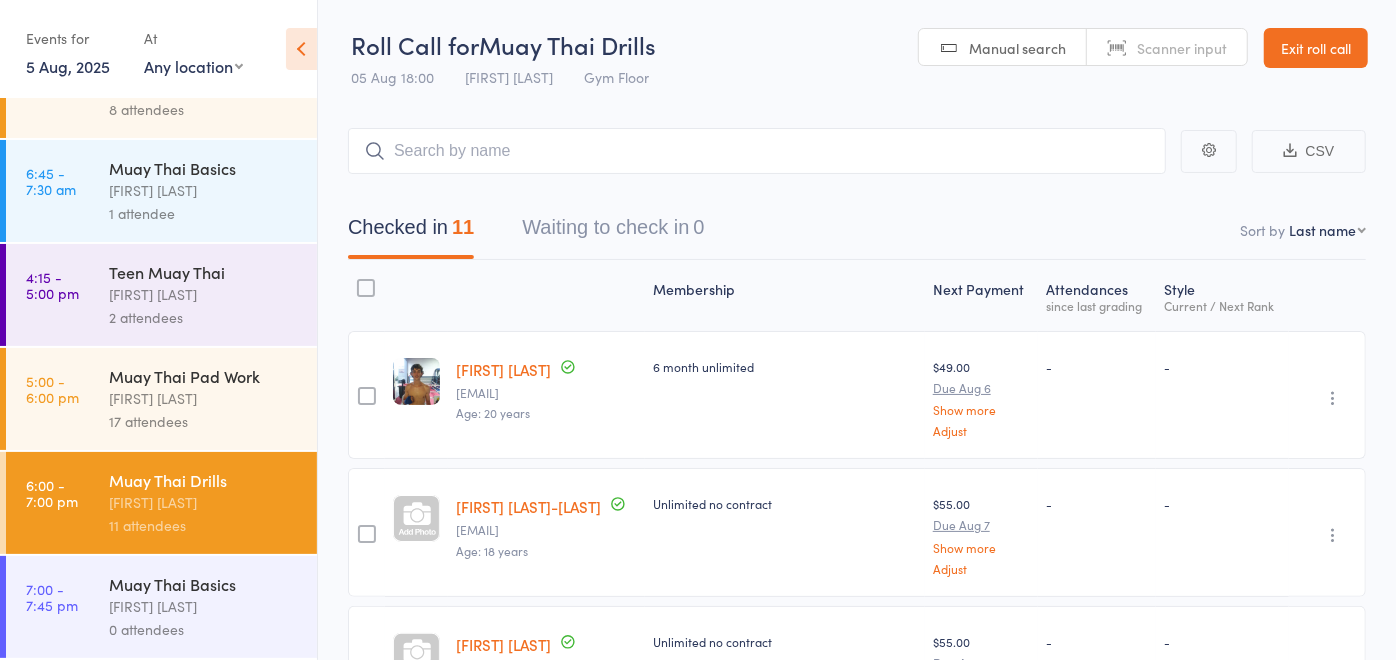 click on "Muay Thai Basics" at bounding box center [204, 584] 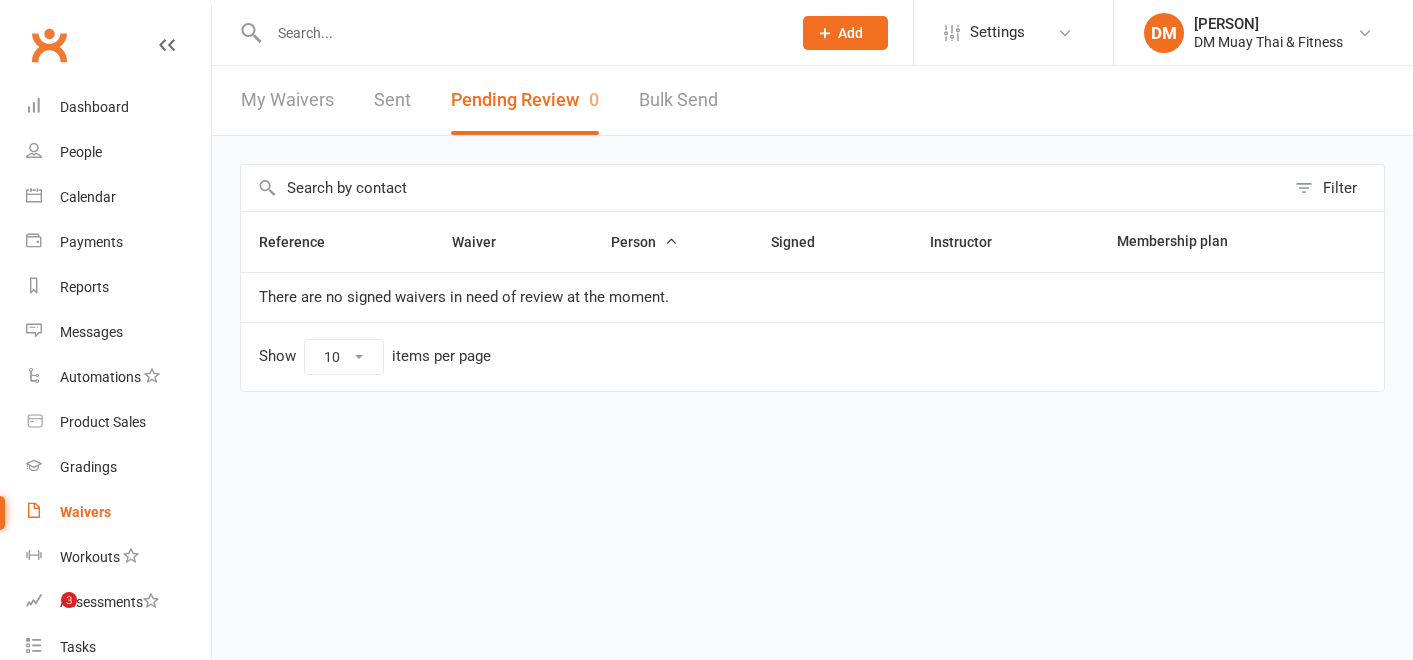scroll, scrollTop: 0, scrollLeft: 0, axis: both 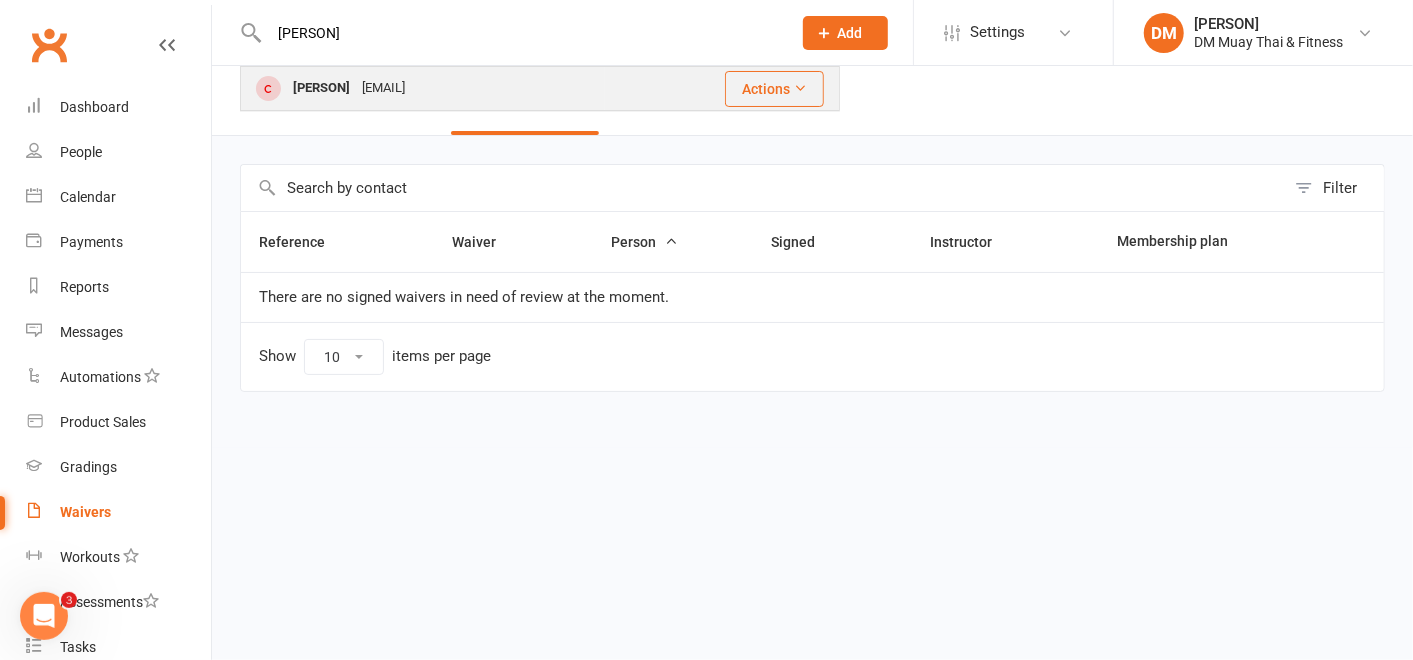 type on "senka" 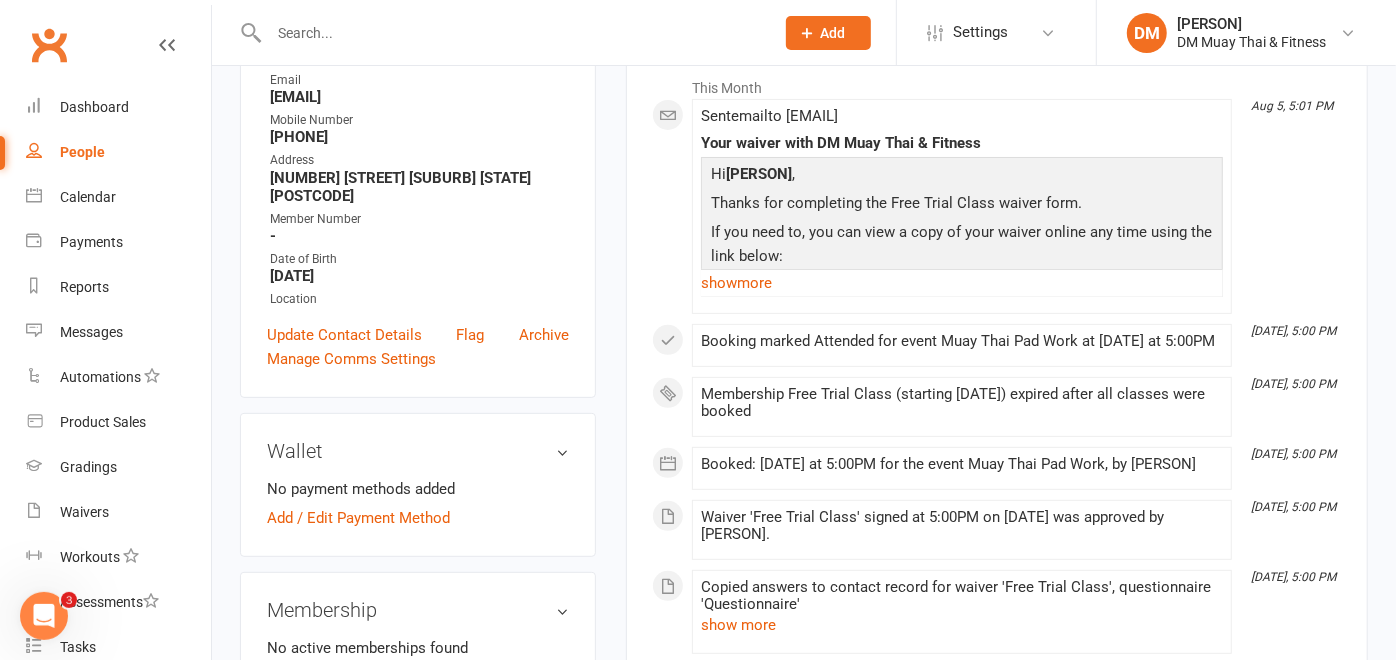 scroll, scrollTop: 444, scrollLeft: 0, axis: vertical 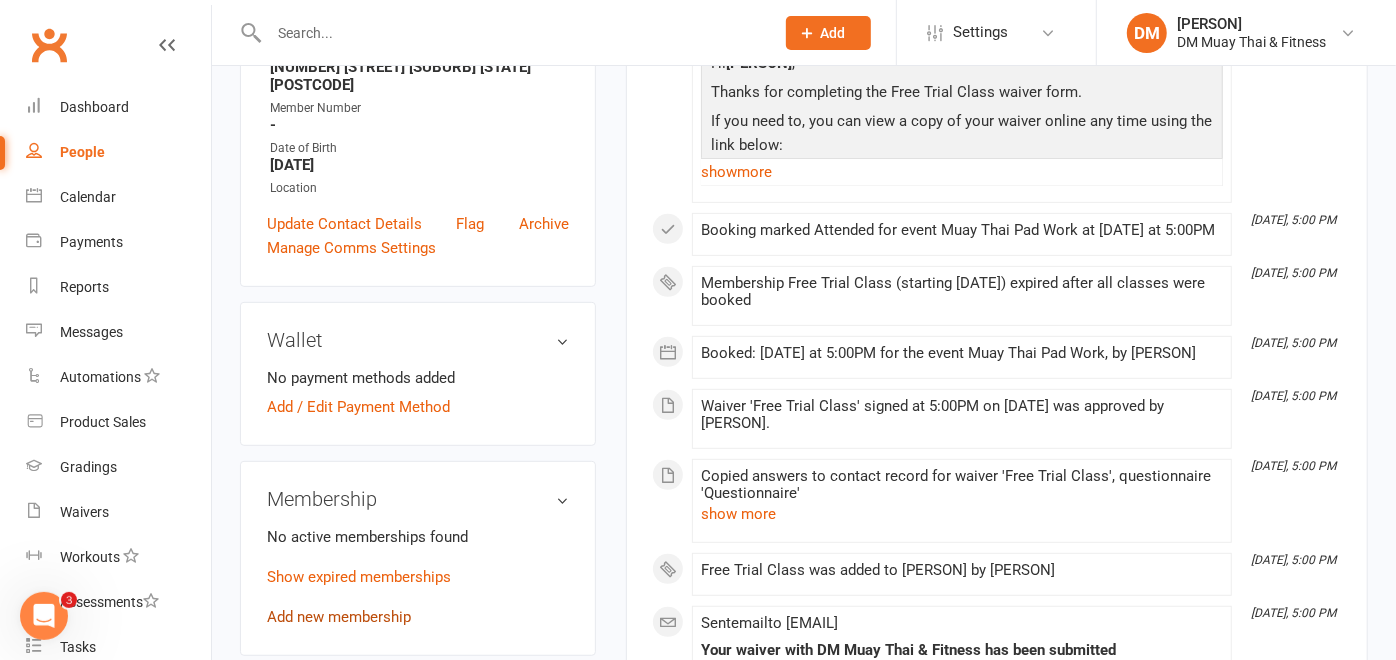 click on "Add new membership" at bounding box center [339, 617] 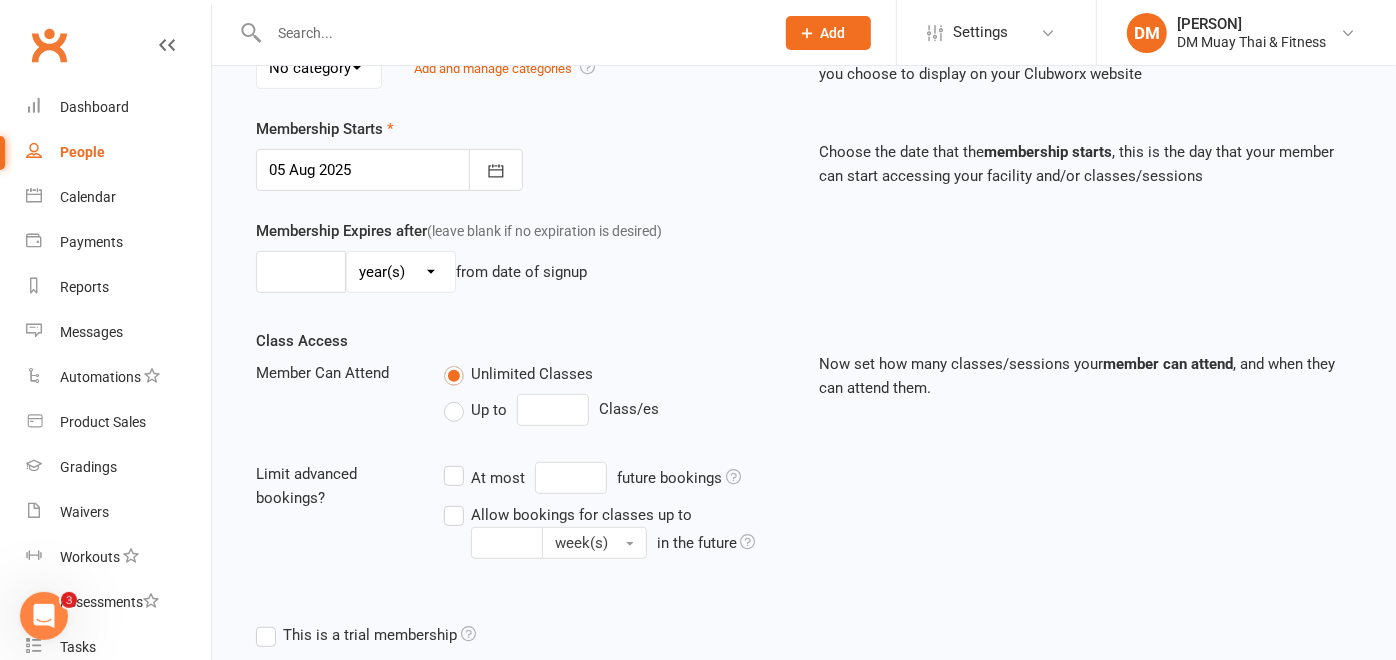 scroll, scrollTop: 0, scrollLeft: 0, axis: both 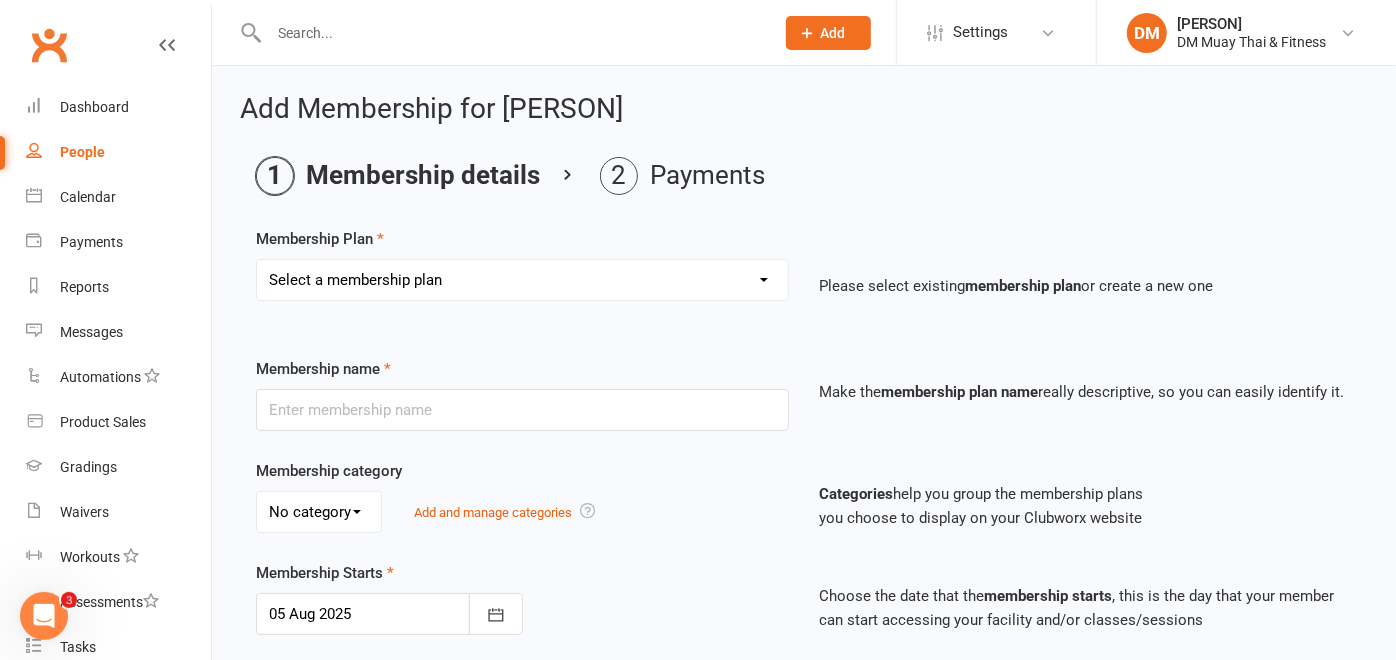 click on "Select a membership plan Create new Membership Plan 6 month sponsored 12 month sponsored 3 class weekly no contract foundation unlimited no contract foundation 6 month 3 class foundation 6 month unlimited foundation 3 classes weekly no contract 6 month 3 class weekly Unlimited no contract 6 month unlimited Kids 2 classes Teen 2 class Teen unlimited 6 month upfront unlimited 12 month upfront unlimited 10 Class Pass Casual Class Pass 7 day trial Kids 3 Class weekly 12 month upfront unlimited foundation 6 month upfront unlimited foundation foundation unlimited no contract fortnightly payments 6 month unlimited foundation fortnightly payments foundation 3 classes no contract fortnightly payments Foundation 6 month 3 classes fortnightly payment No contract in unlimited fortnightly payments 6 month unlimited fortnightly payments 6 month 3 class fortnightly payment 3 class weekly no contract fortnightly payments Kids/Teens Free 7 day Trial Free Trial Class Sparring 2 Week Trial Free Glove Special" at bounding box center (522, 280) 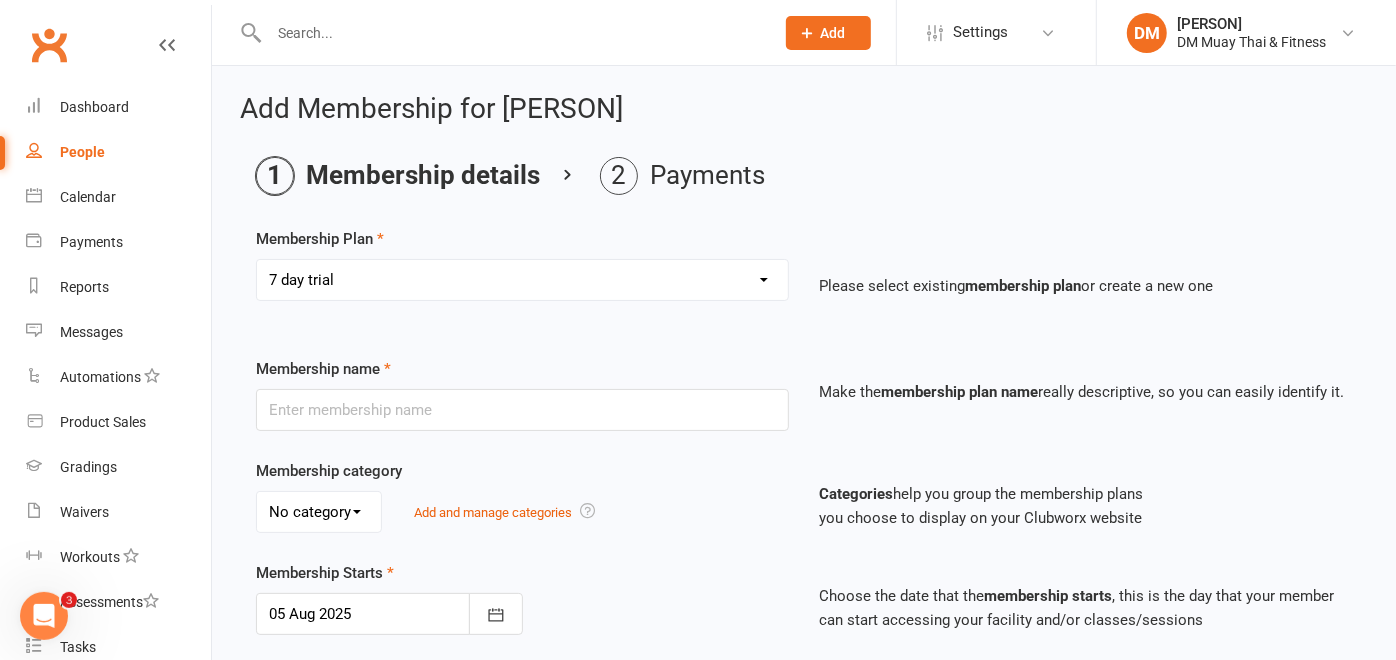click on "Select a membership plan Create new Membership Plan 6 month sponsored 12 month sponsored 3 class weekly no contract foundation unlimited no contract foundation 6 month 3 class foundation 6 month unlimited foundation 3 classes weekly no contract 6 month 3 class weekly Unlimited no contract 6 month unlimited Kids 2 classes Teen 2 class Teen unlimited 6 month upfront unlimited 12 month upfront unlimited 10 Class Pass Casual Class Pass 7 day trial Kids 3 Class weekly 12 month upfront unlimited foundation 6 month upfront unlimited foundation foundation unlimited no contract fortnightly payments 6 month unlimited foundation fortnightly payments foundation 3 classes no contract fortnightly payments Foundation 6 month 3 classes fortnightly payment No contract in unlimited fortnightly payments 6 month unlimited fortnightly payments 6 month 3 class fortnightly payment 3 class weekly no contract fortnightly payments Kids/Teens Free 7 day Trial Free Trial Class Sparring 2 Week Trial Free Glove Special" at bounding box center [522, 280] 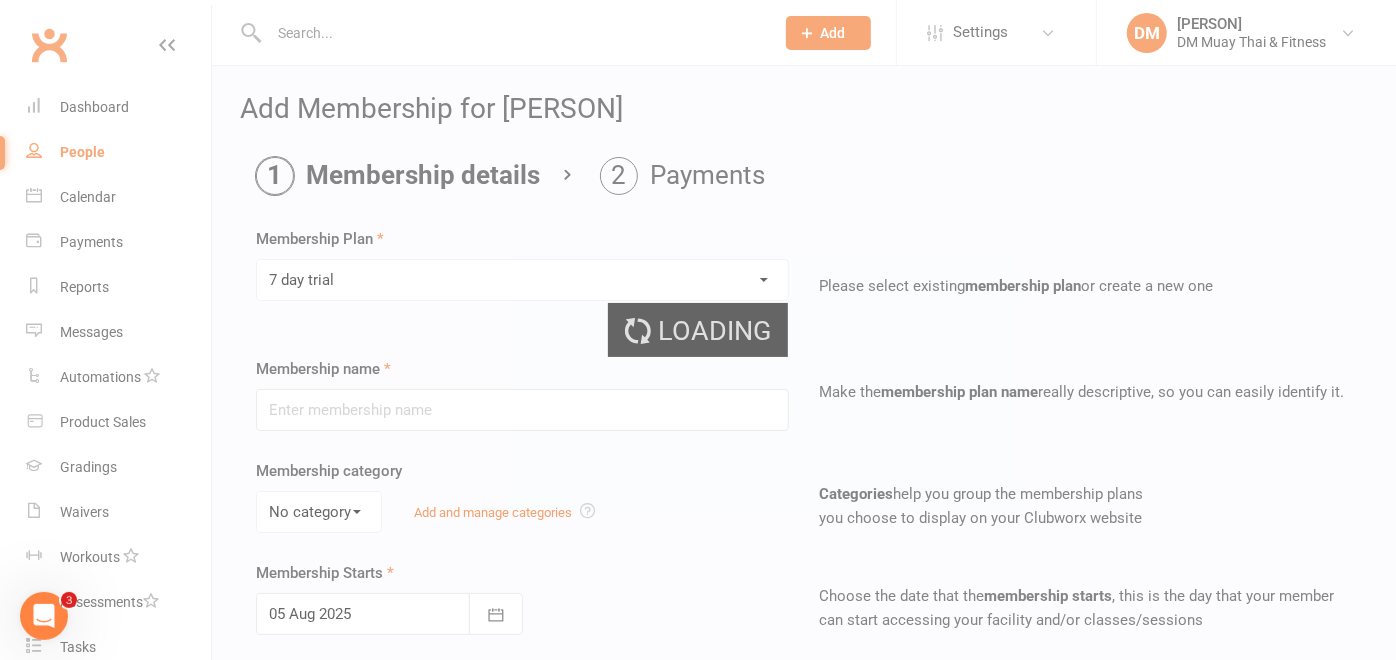 type on "7 day trial" 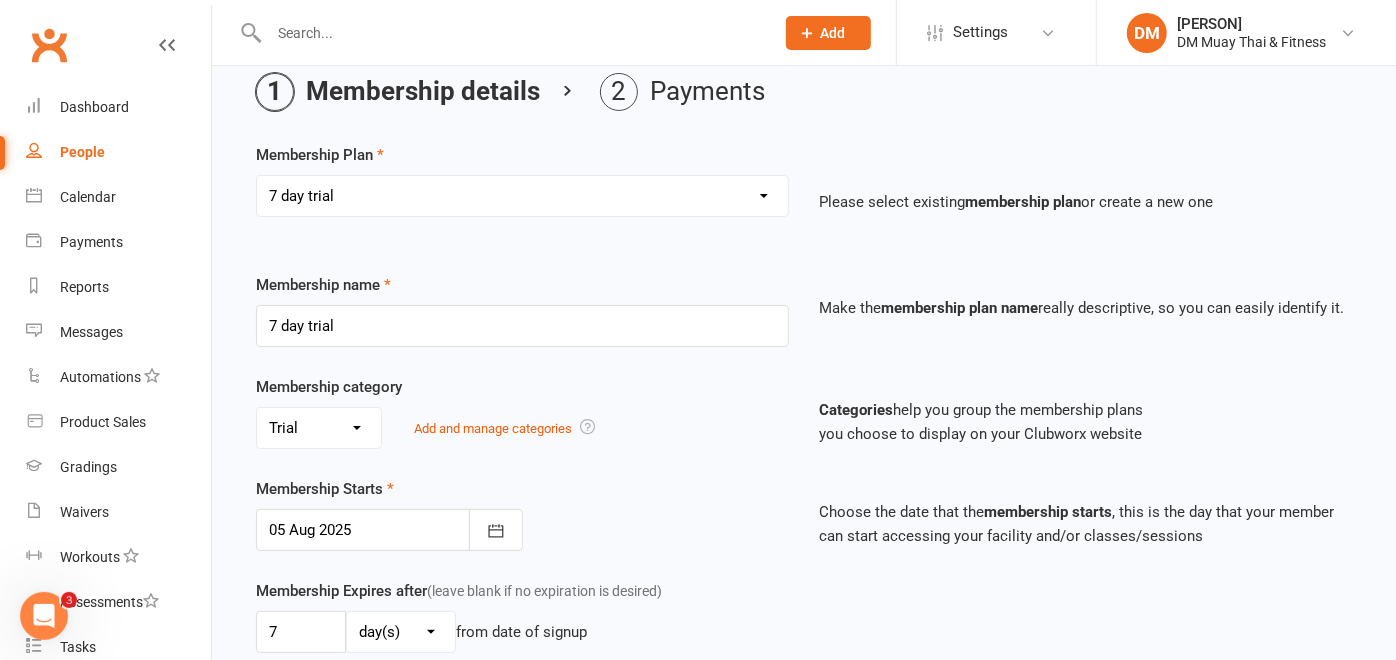 scroll, scrollTop: 222, scrollLeft: 0, axis: vertical 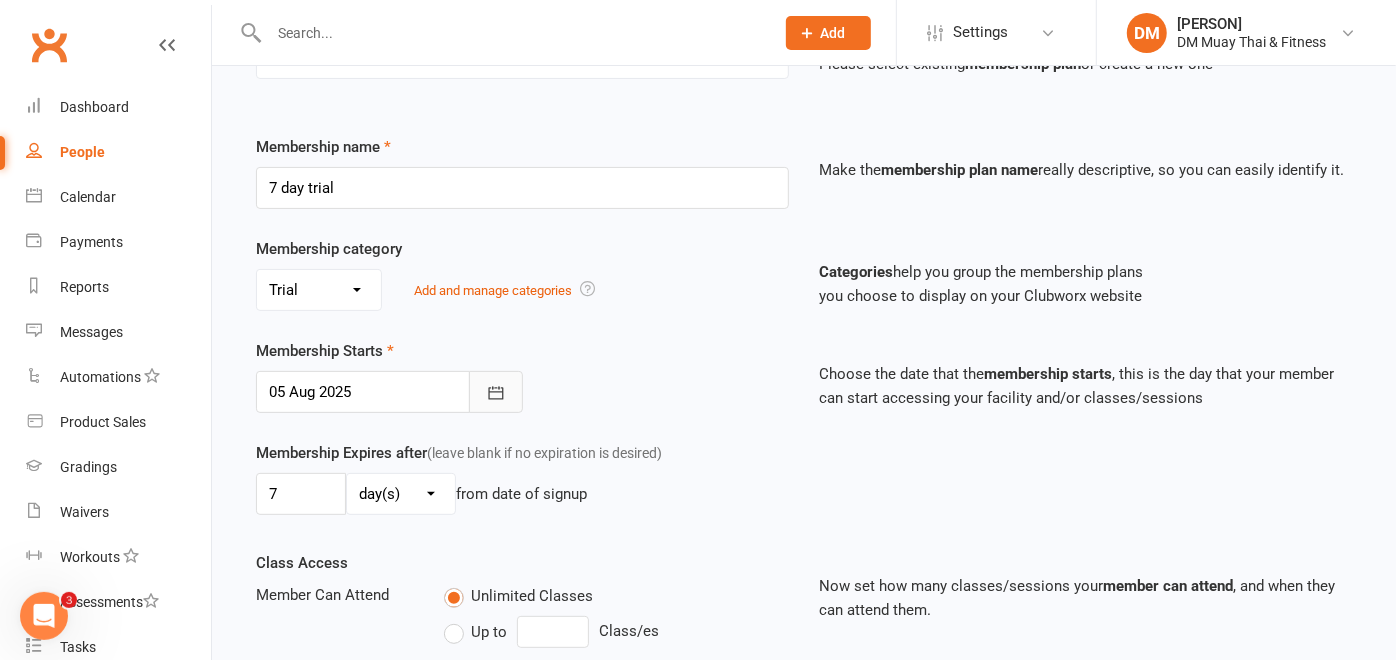 click 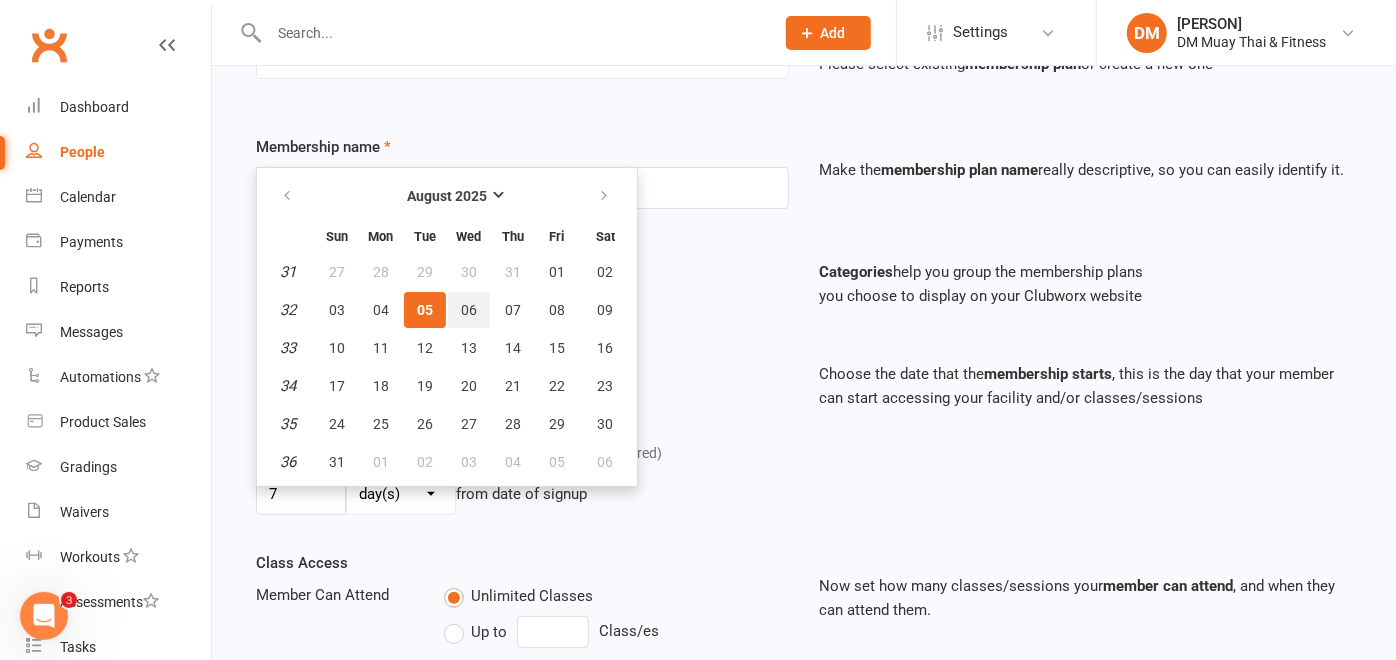 click on "06" at bounding box center [469, 310] 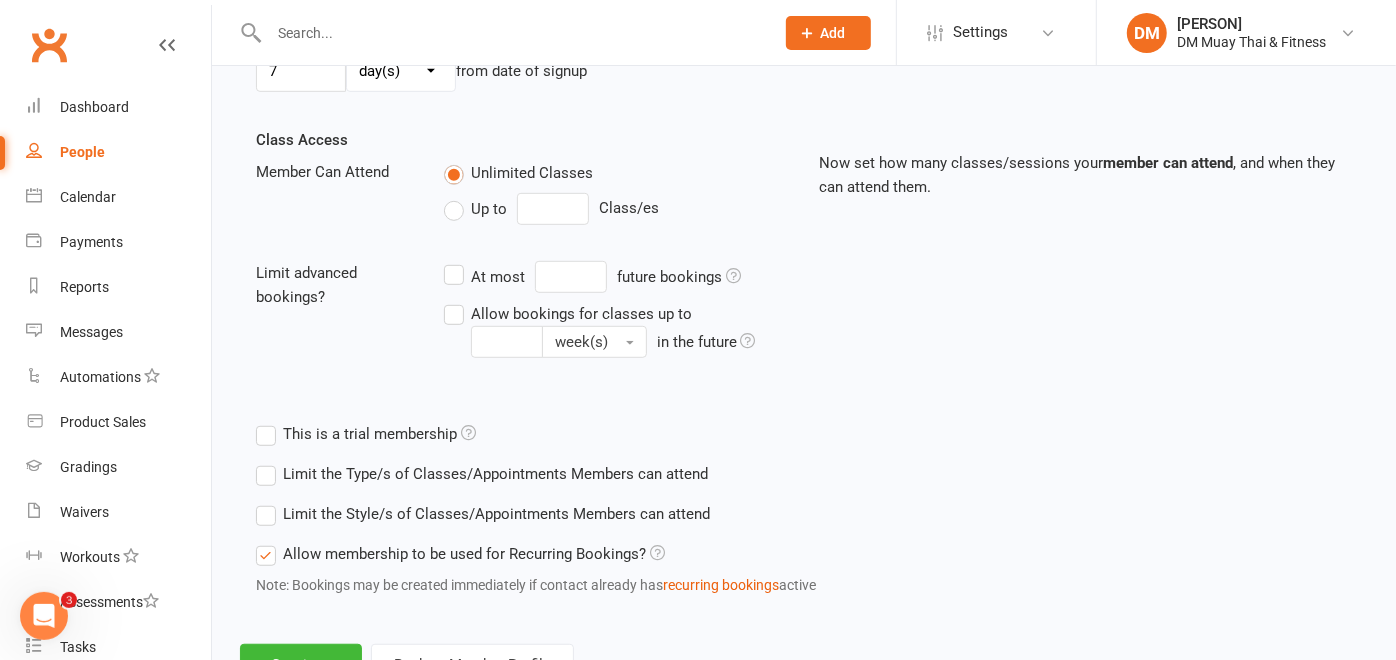 scroll, scrollTop: 724, scrollLeft: 0, axis: vertical 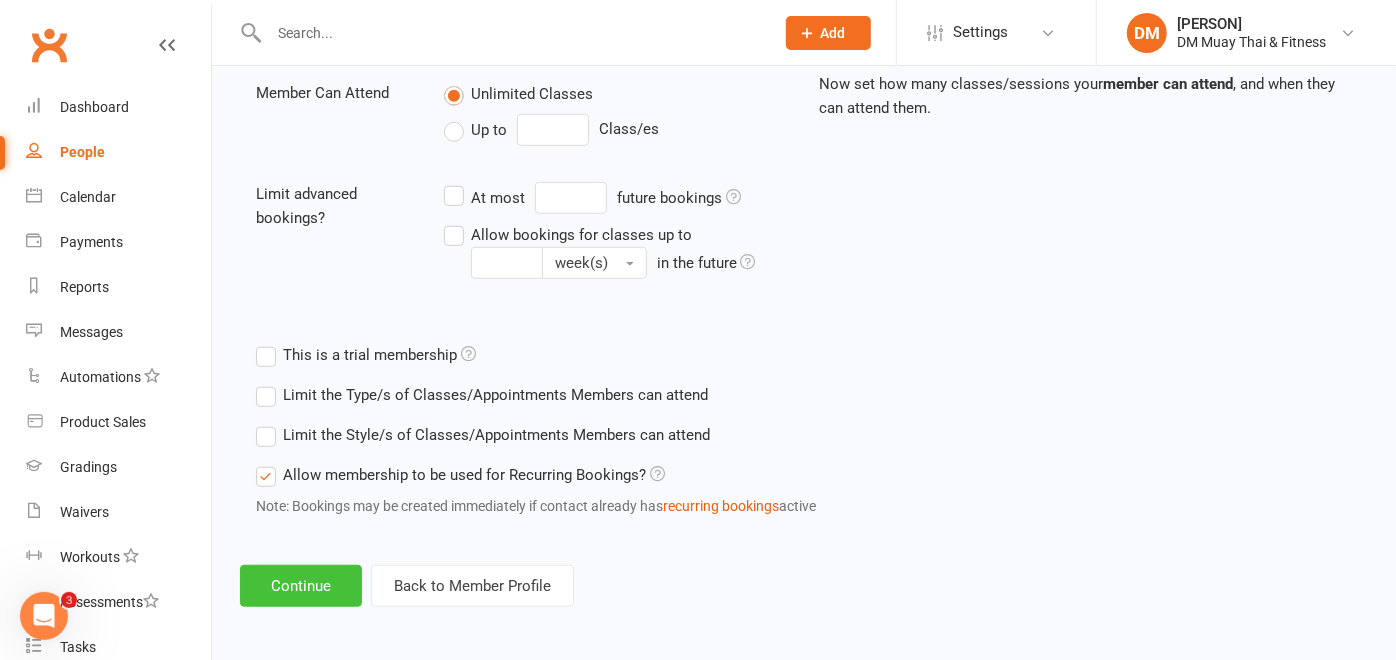 click on "Continue" at bounding box center (301, 586) 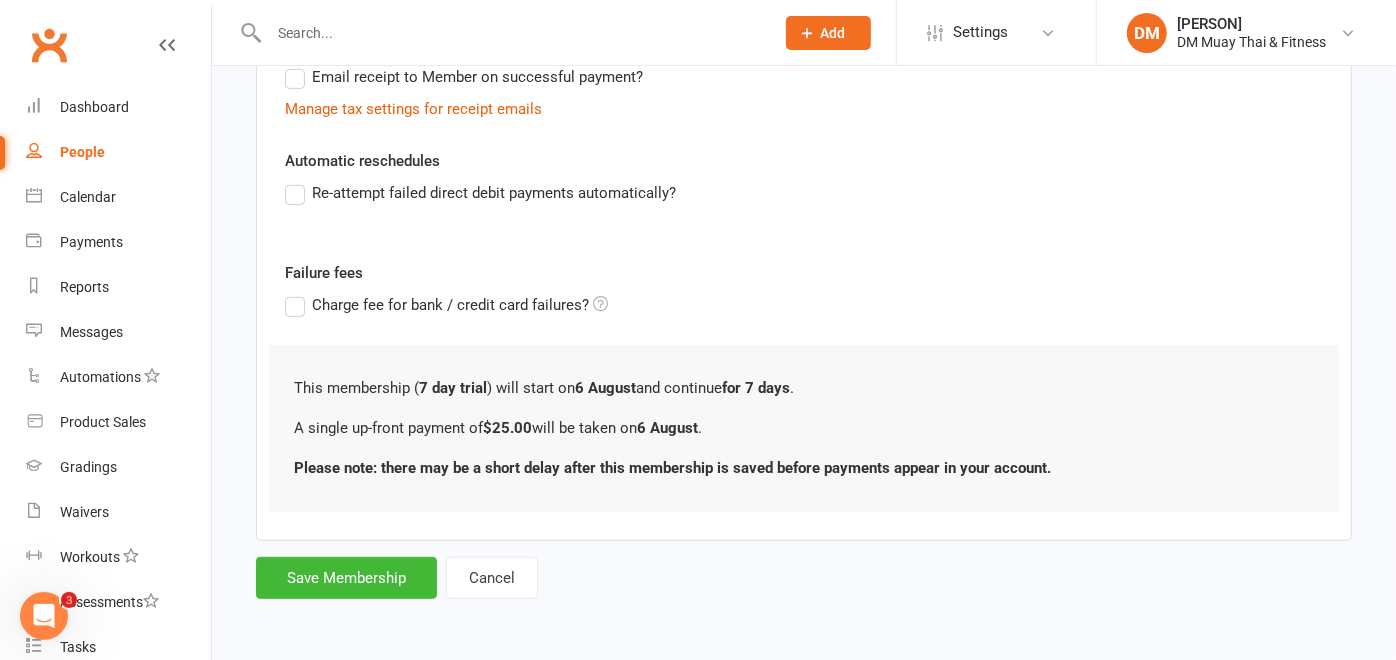 scroll, scrollTop: 0, scrollLeft: 0, axis: both 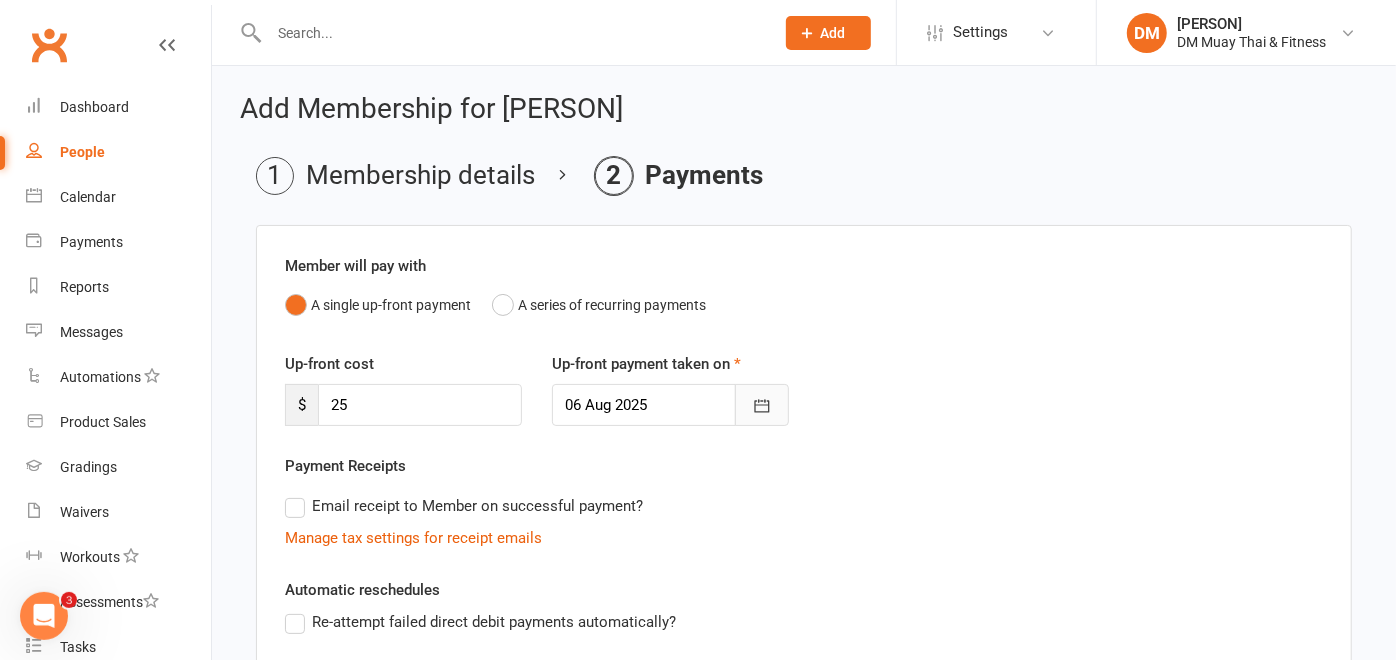 click at bounding box center (762, 405) 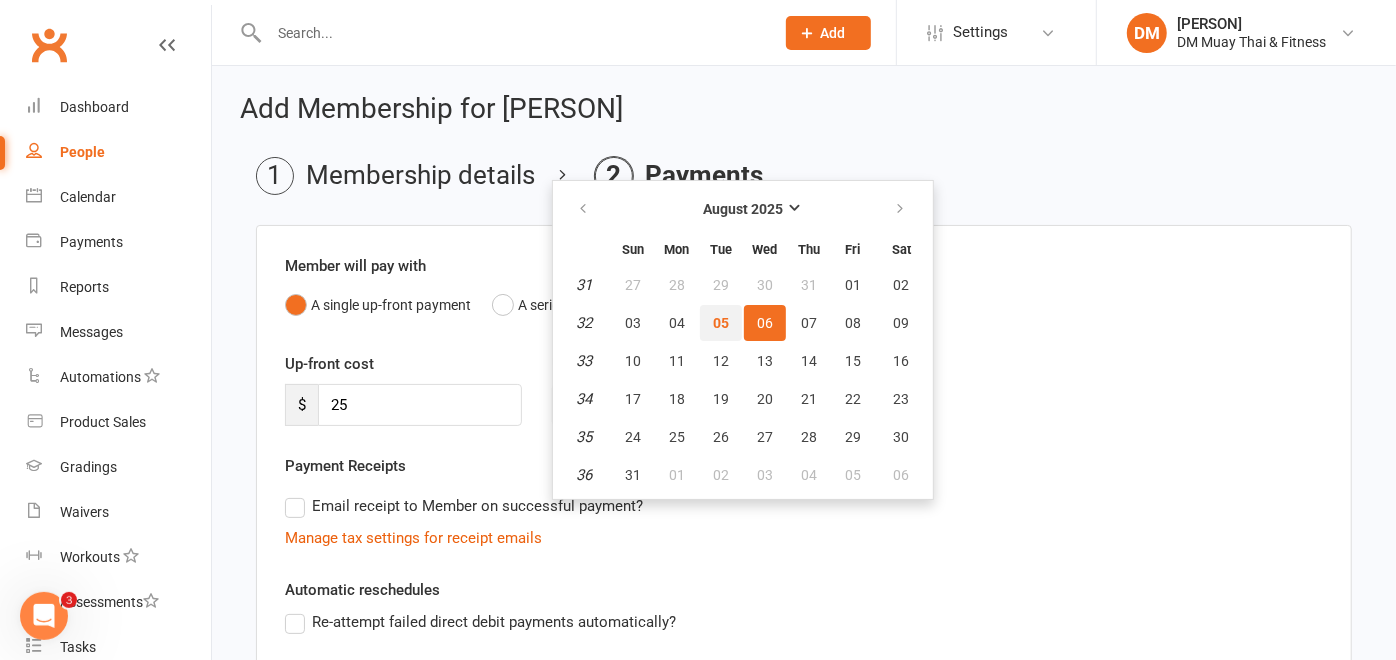 click on "05" at bounding box center [721, 323] 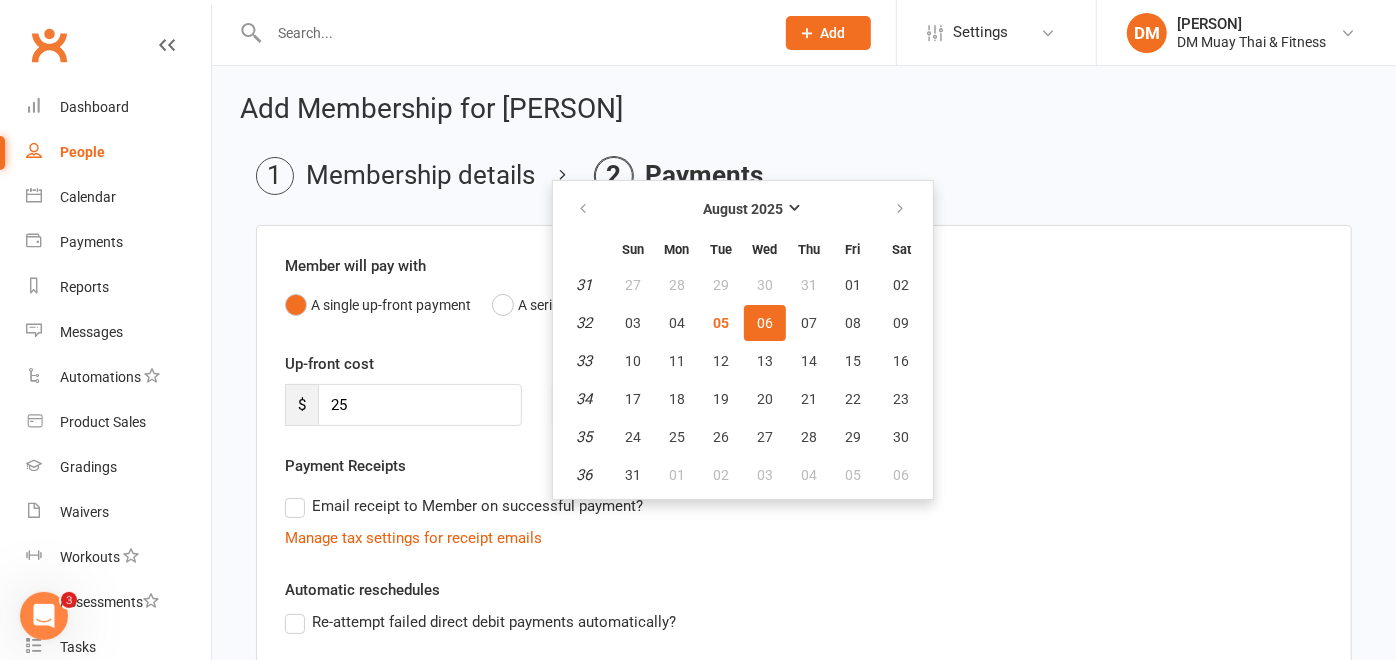 type on "05 Aug 2025" 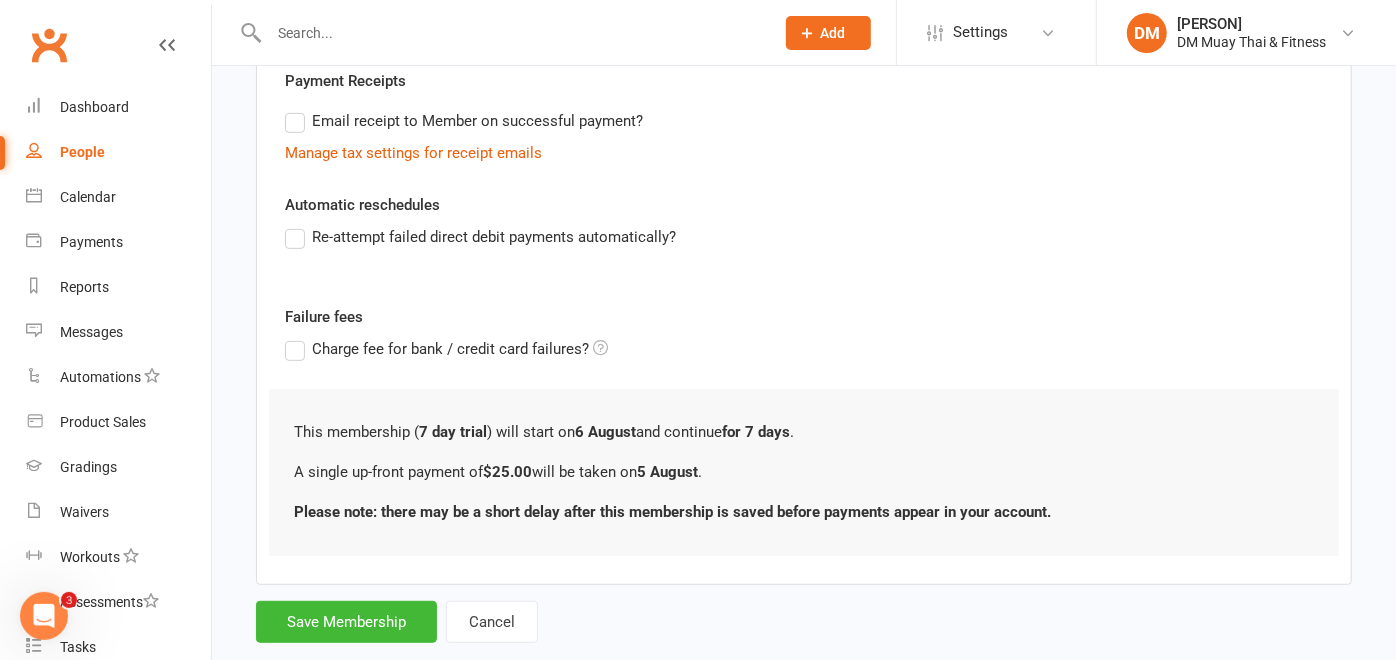 scroll, scrollTop: 426, scrollLeft: 0, axis: vertical 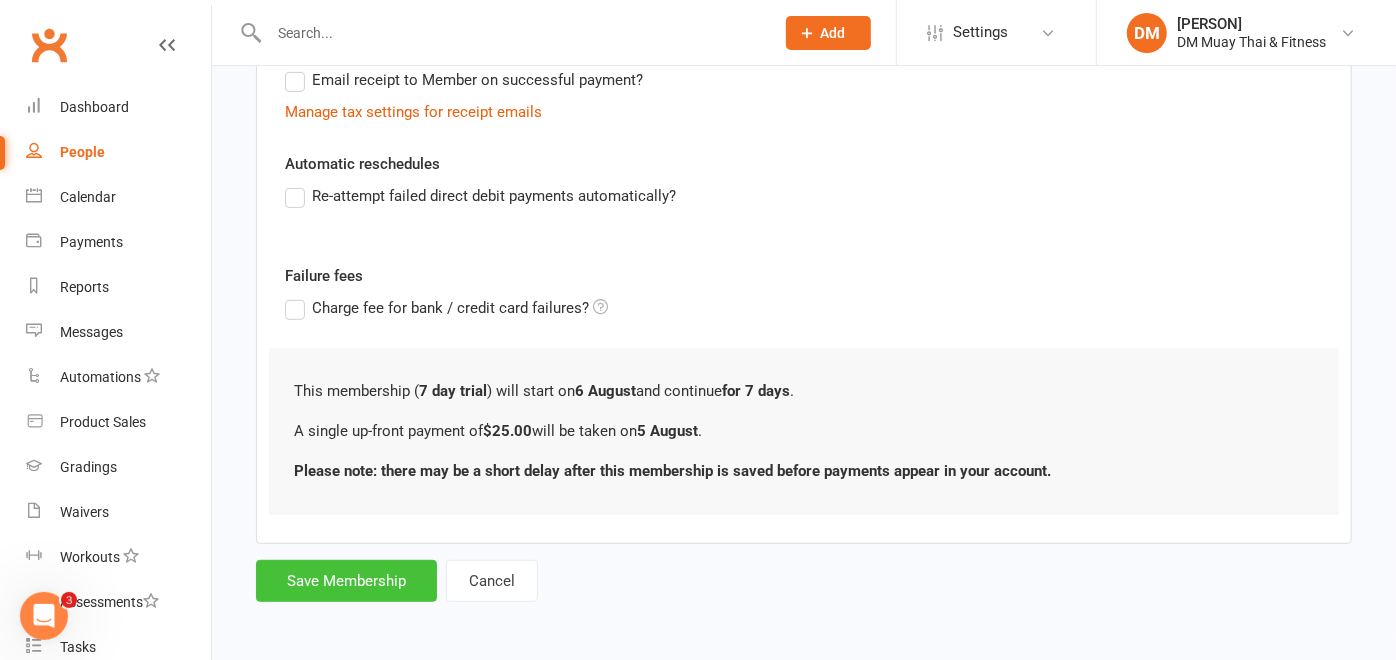 click on "Save Membership" at bounding box center [346, 581] 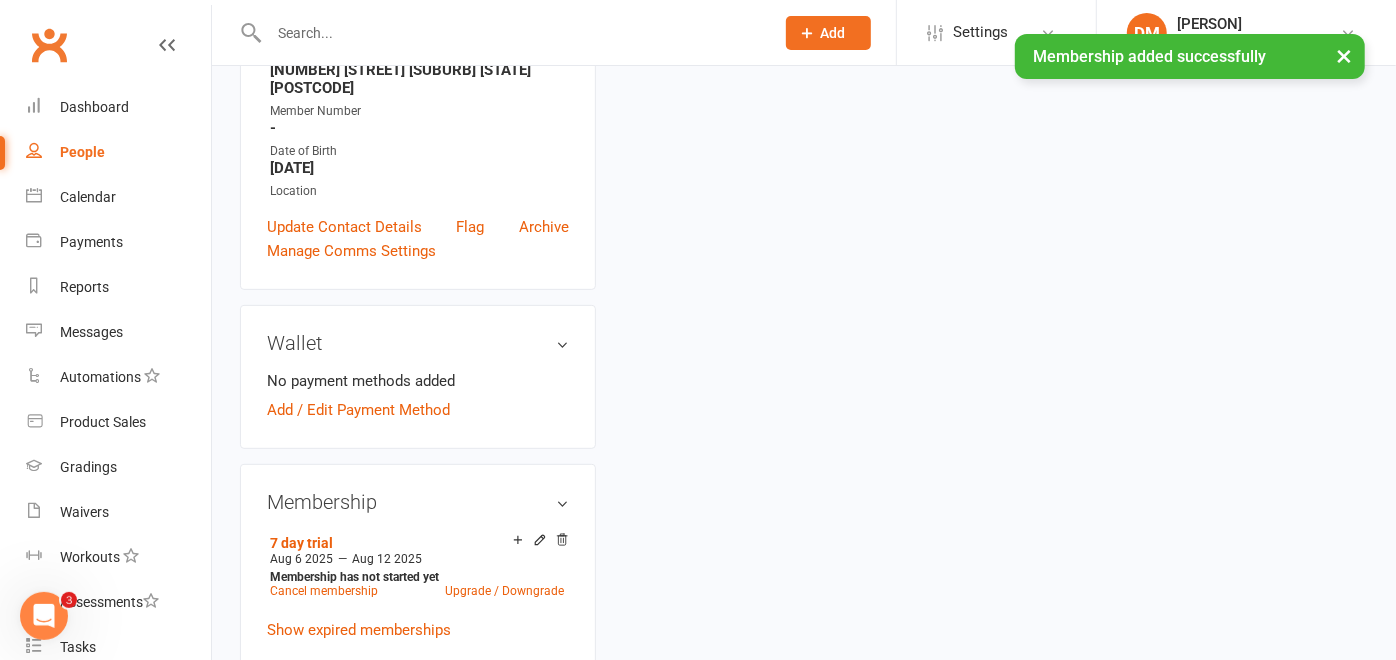 scroll, scrollTop: 0, scrollLeft: 0, axis: both 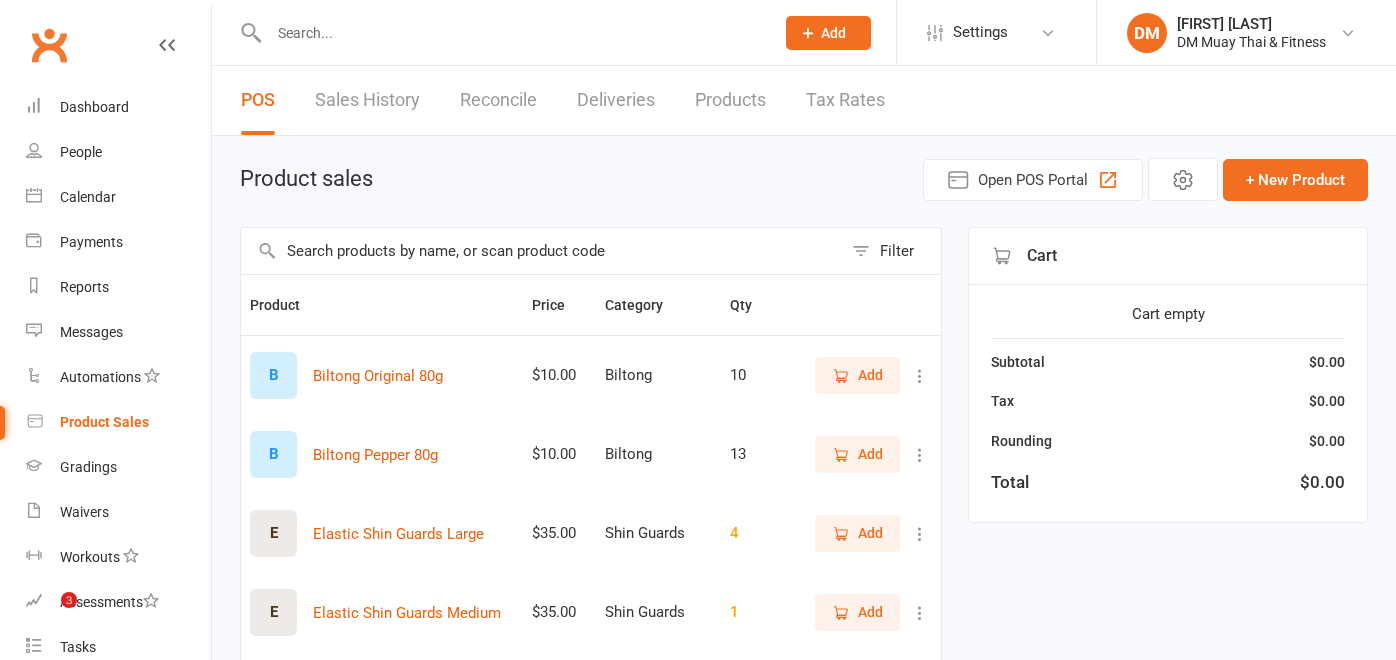 select on "100" 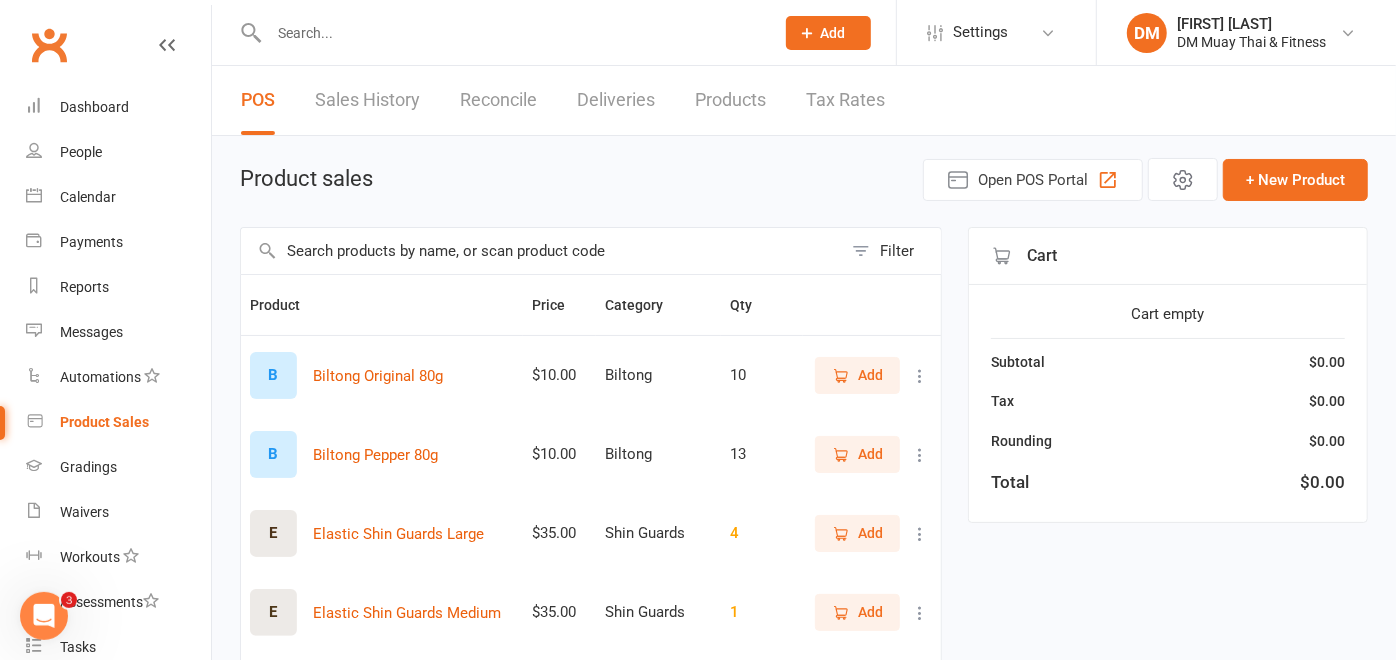scroll, scrollTop: 0, scrollLeft: 0, axis: both 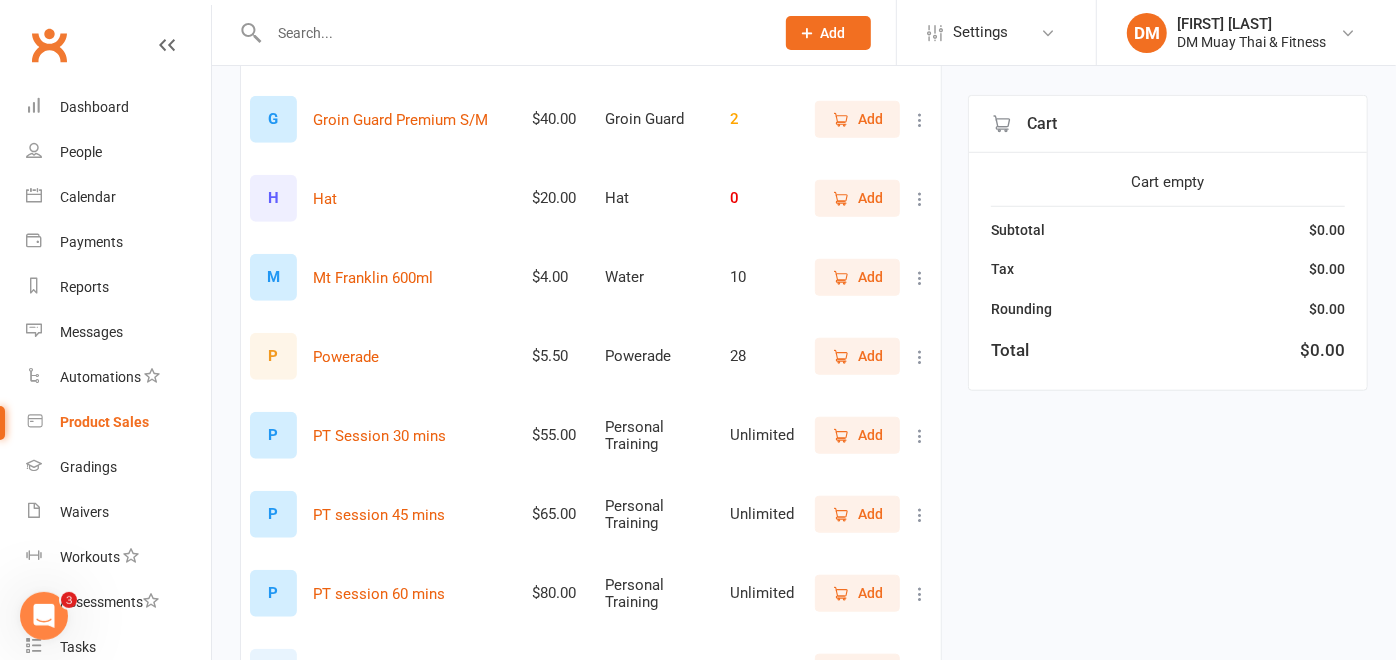 click on "Add" at bounding box center (857, 356) 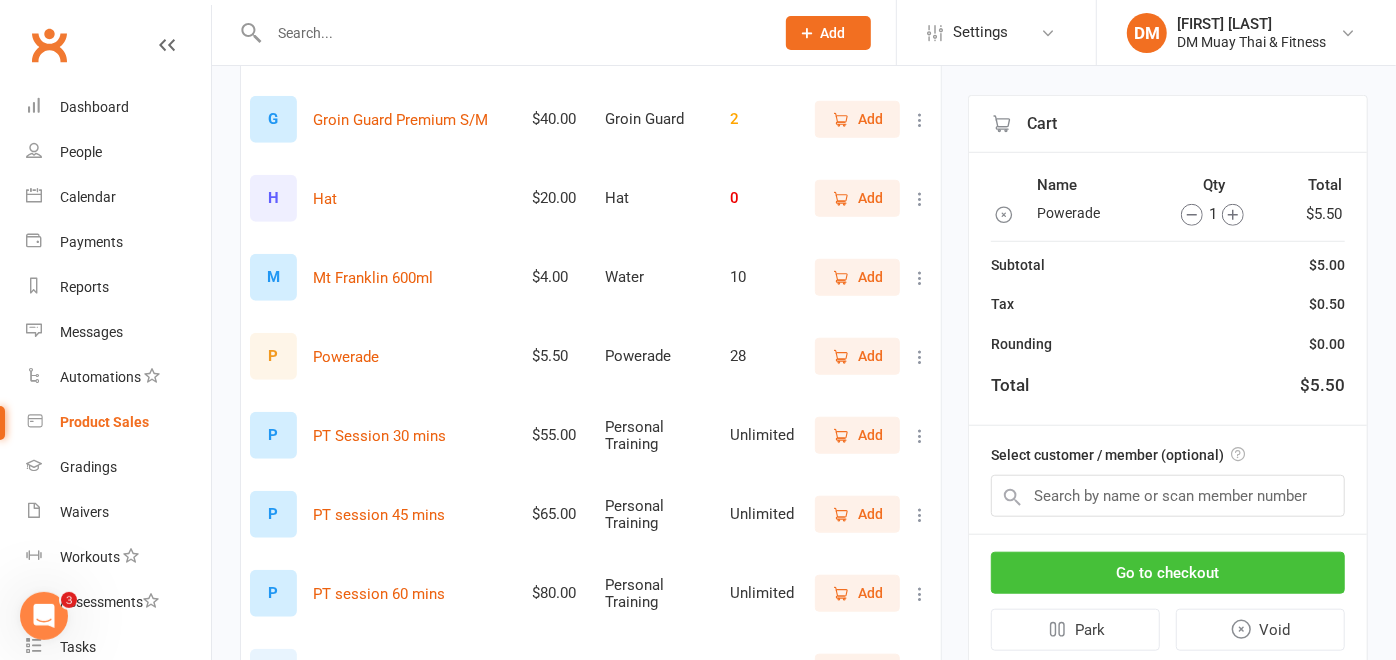 click on "Go to checkout" at bounding box center [1168, 573] 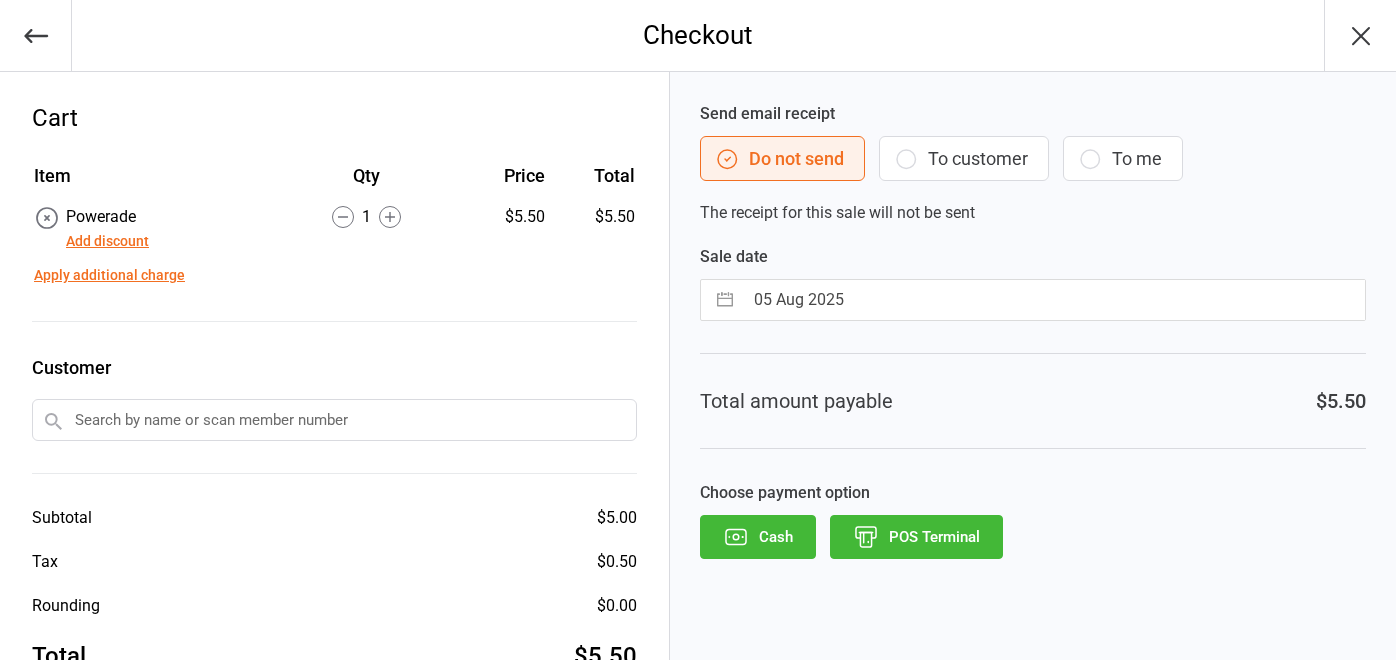scroll, scrollTop: 0, scrollLeft: 0, axis: both 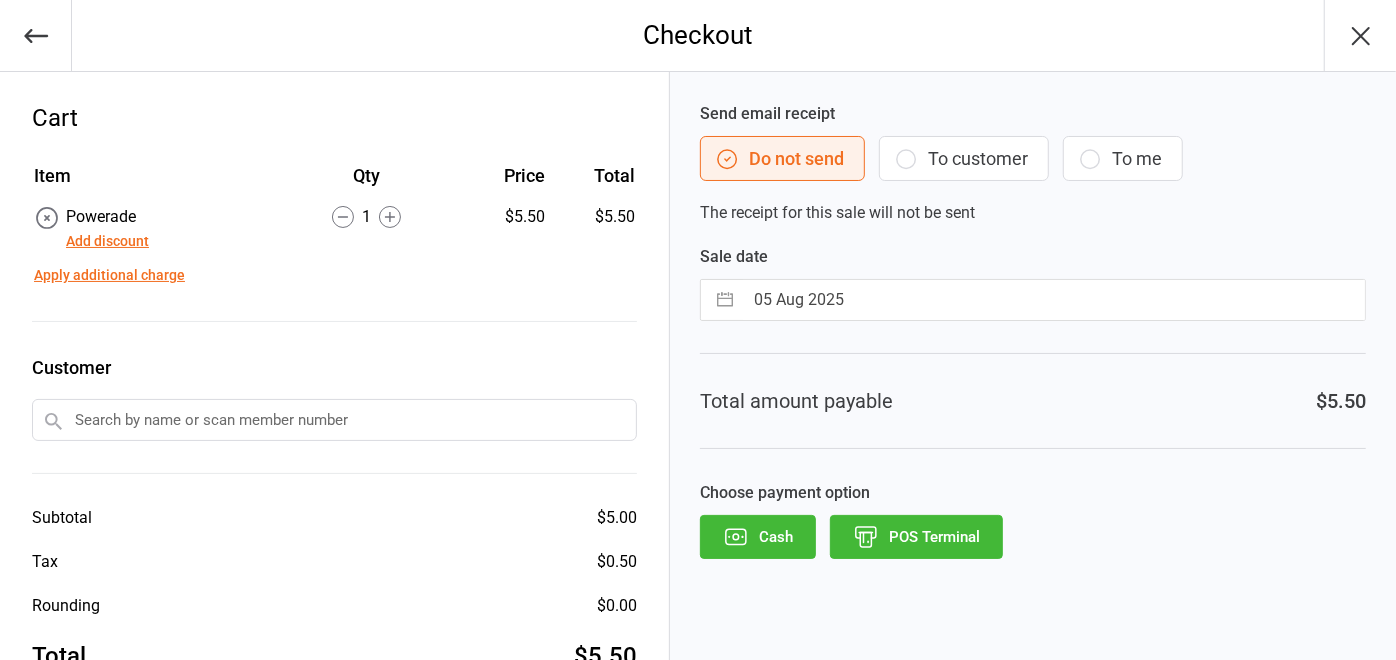 click on "POS Terminal" at bounding box center [916, 537] 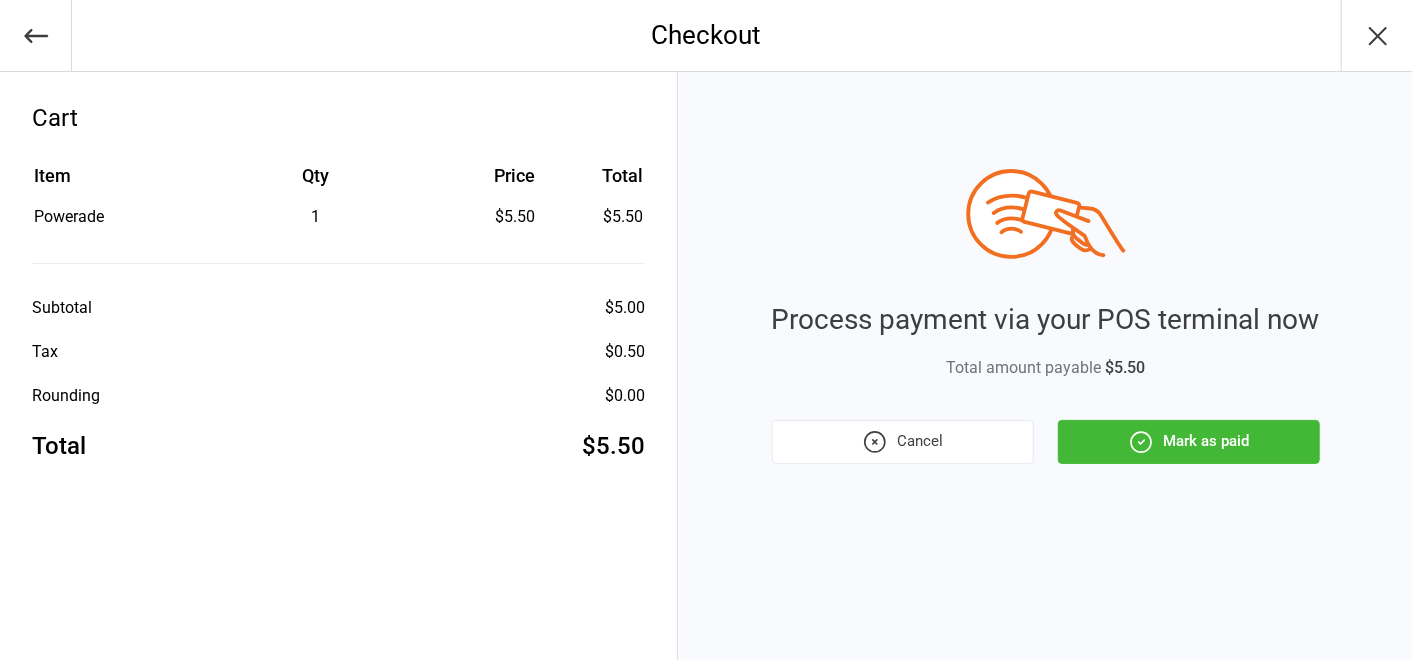 click on "Mark as paid" at bounding box center [1189, 442] 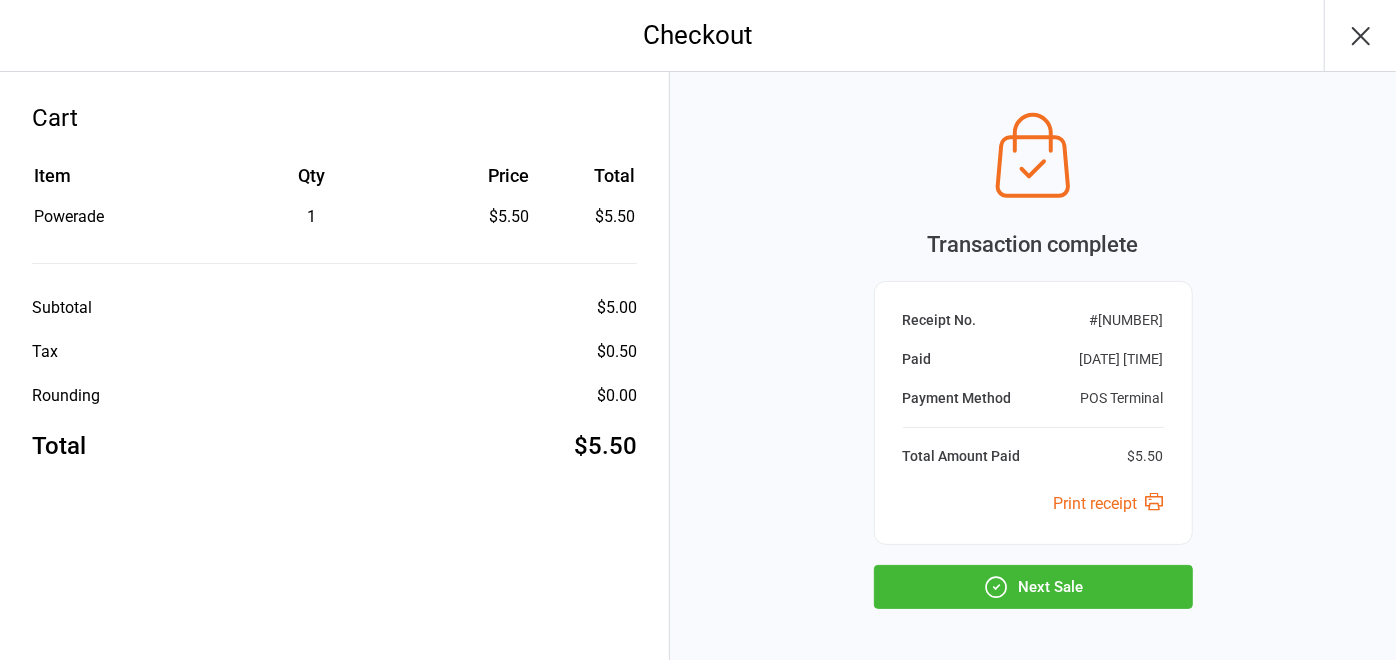 click on "Next Sale" at bounding box center (1033, 587) 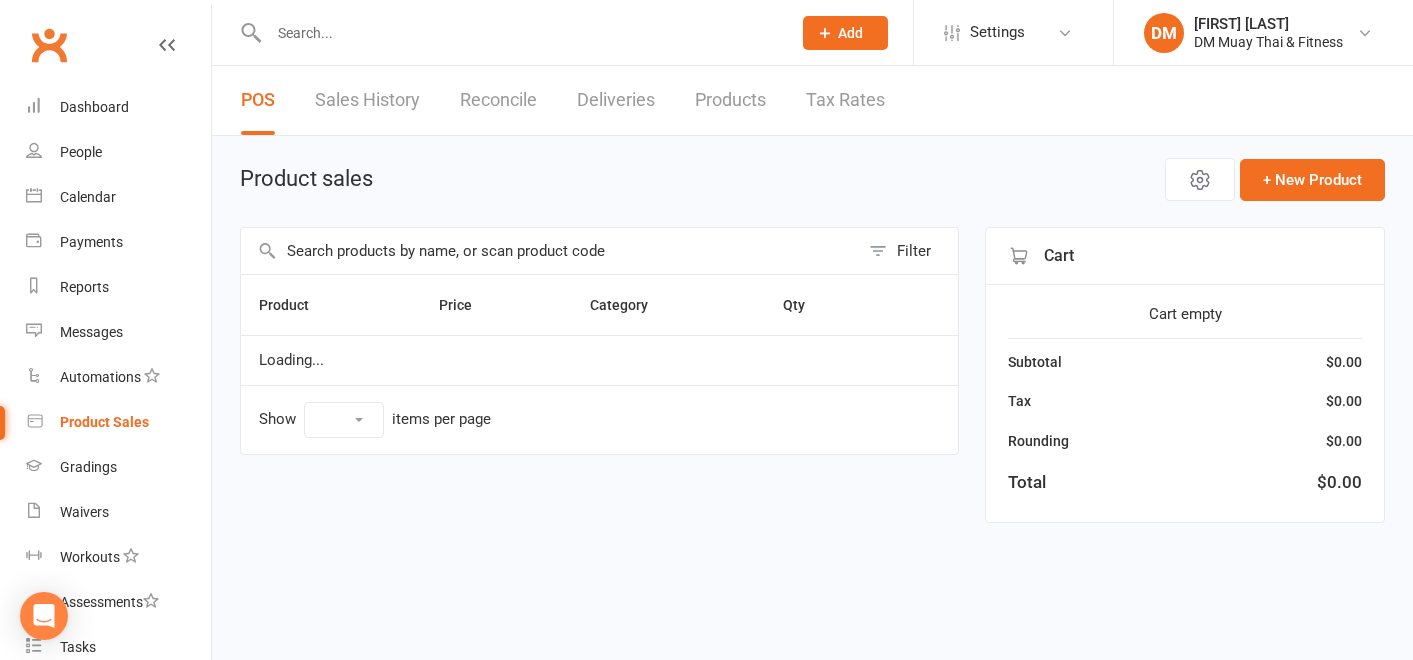 select on "100" 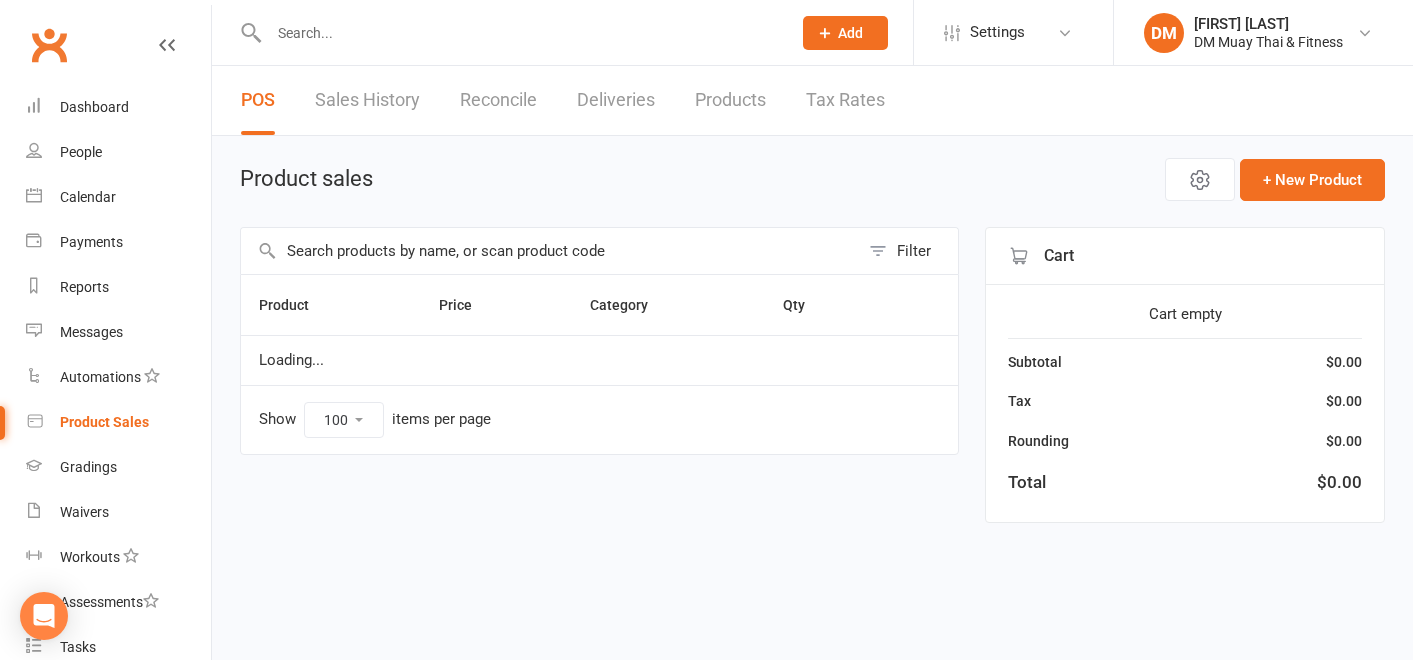 scroll, scrollTop: 0, scrollLeft: 0, axis: both 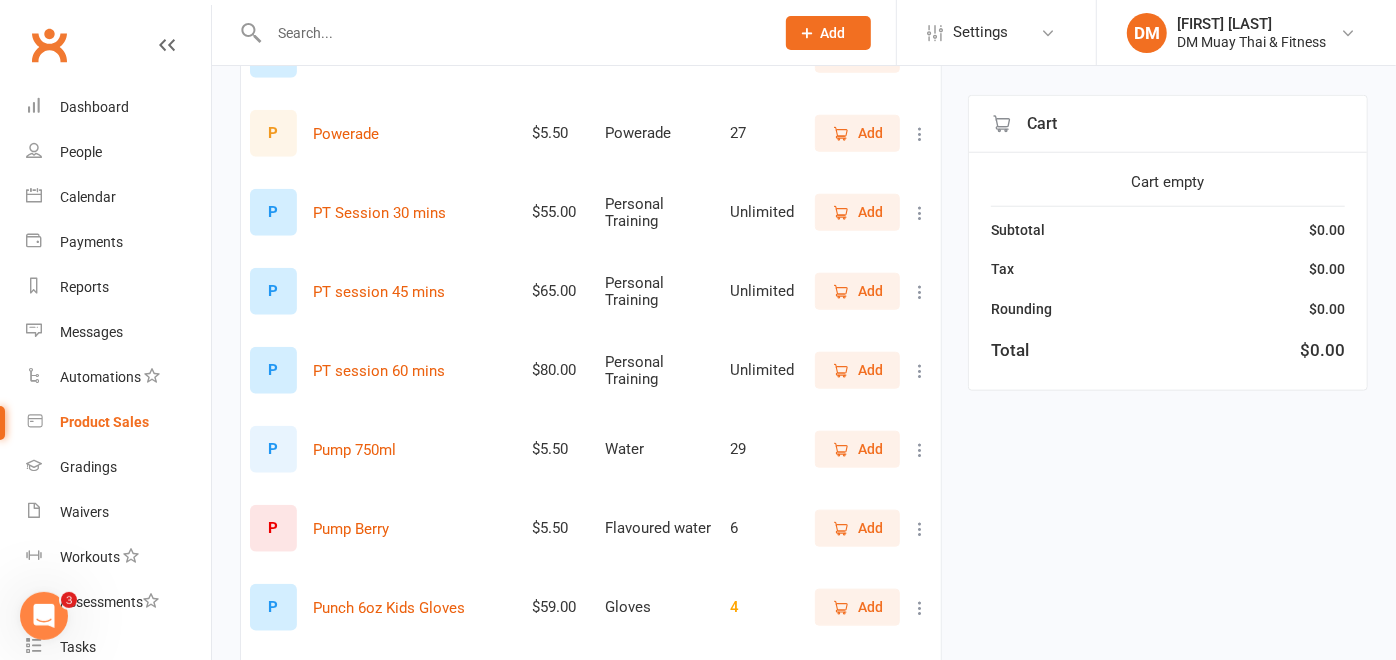 click on "Add" at bounding box center (870, 449) 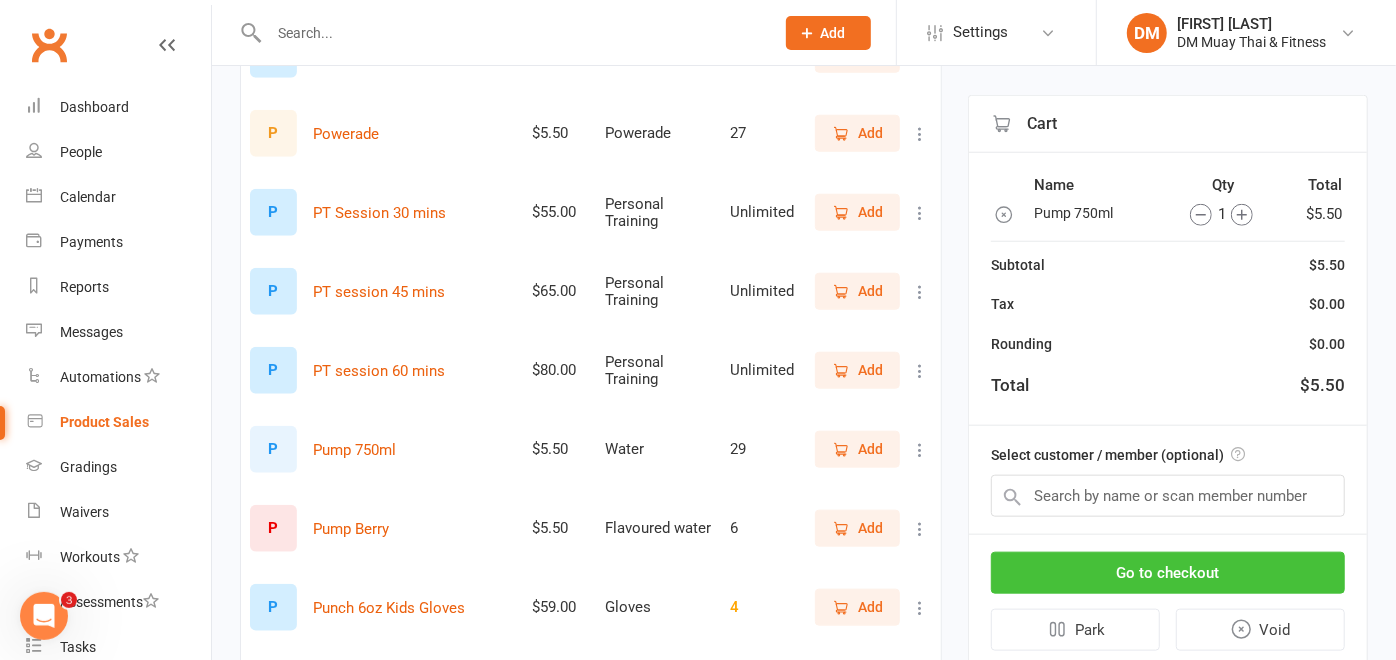 click on "Go to checkout" at bounding box center [1168, 573] 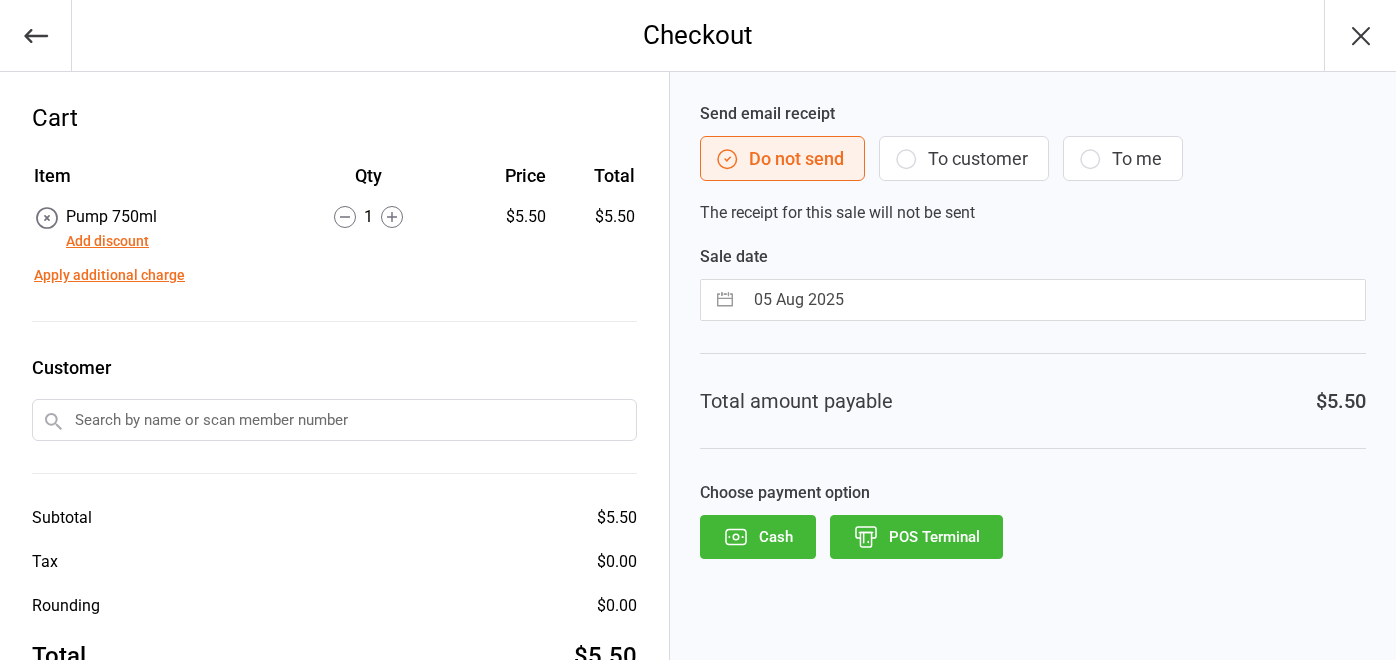 scroll, scrollTop: 0, scrollLeft: 0, axis: both 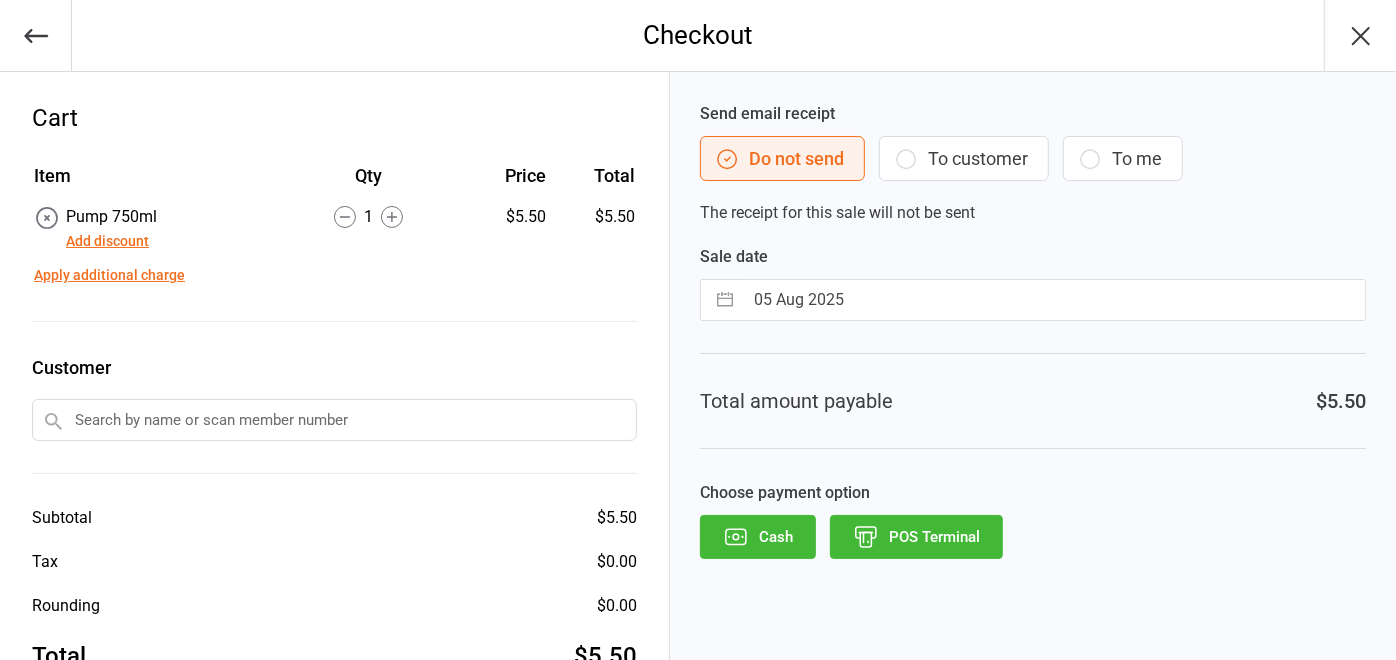 click on "POS Terminal" at bounding box center (916, 537) 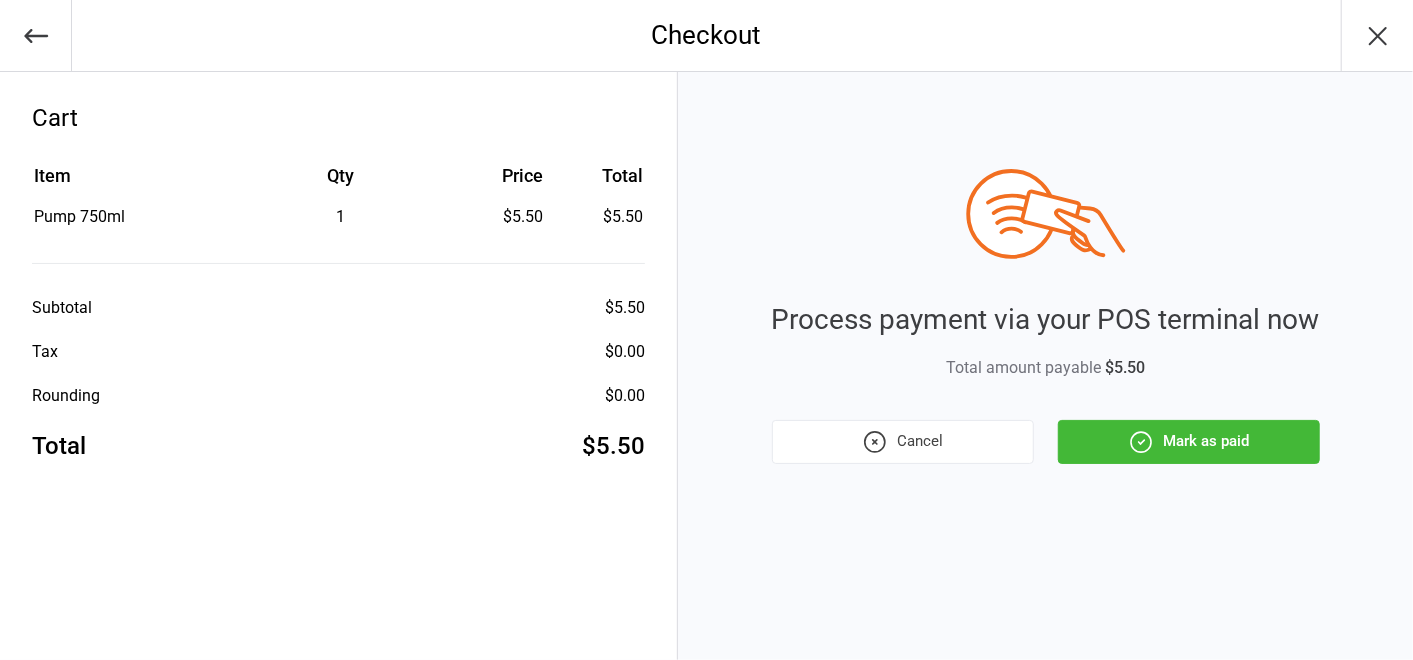 click on "Mark as paid" at bounding box center [1189, 442] 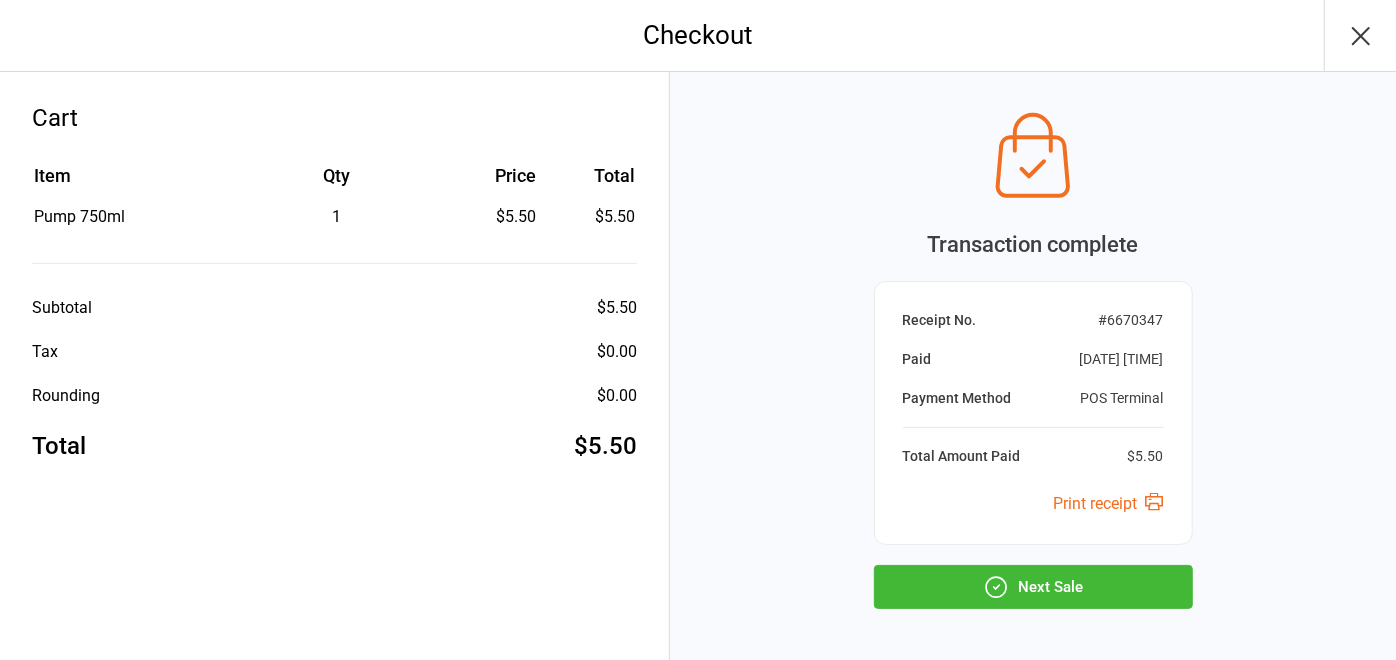 click on "Transaction complete Receipt No. # 6670347 Paid [DATE] [TIME] Payment Method POS Terminal Total Amount Paid $5.50 Print receipt  Next Sale" at bounding box center (1033, 405) 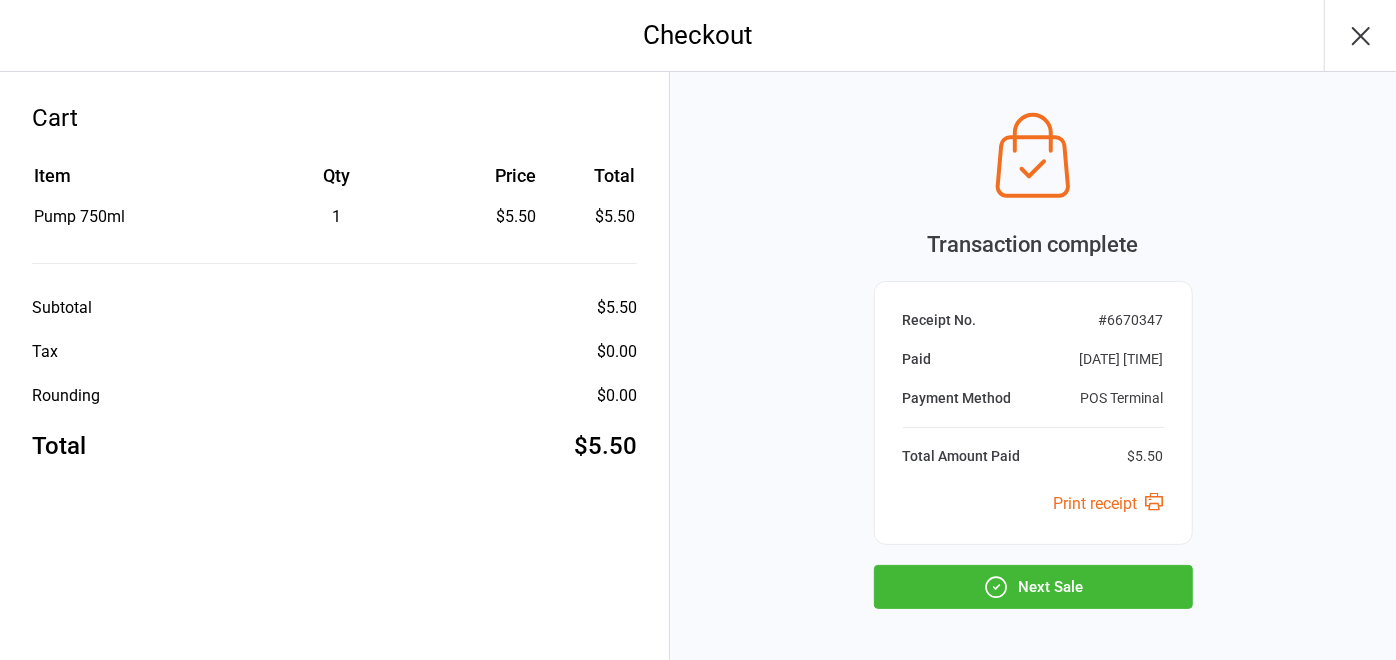 click on "Next Sale" at bounding box center (1033, 587) 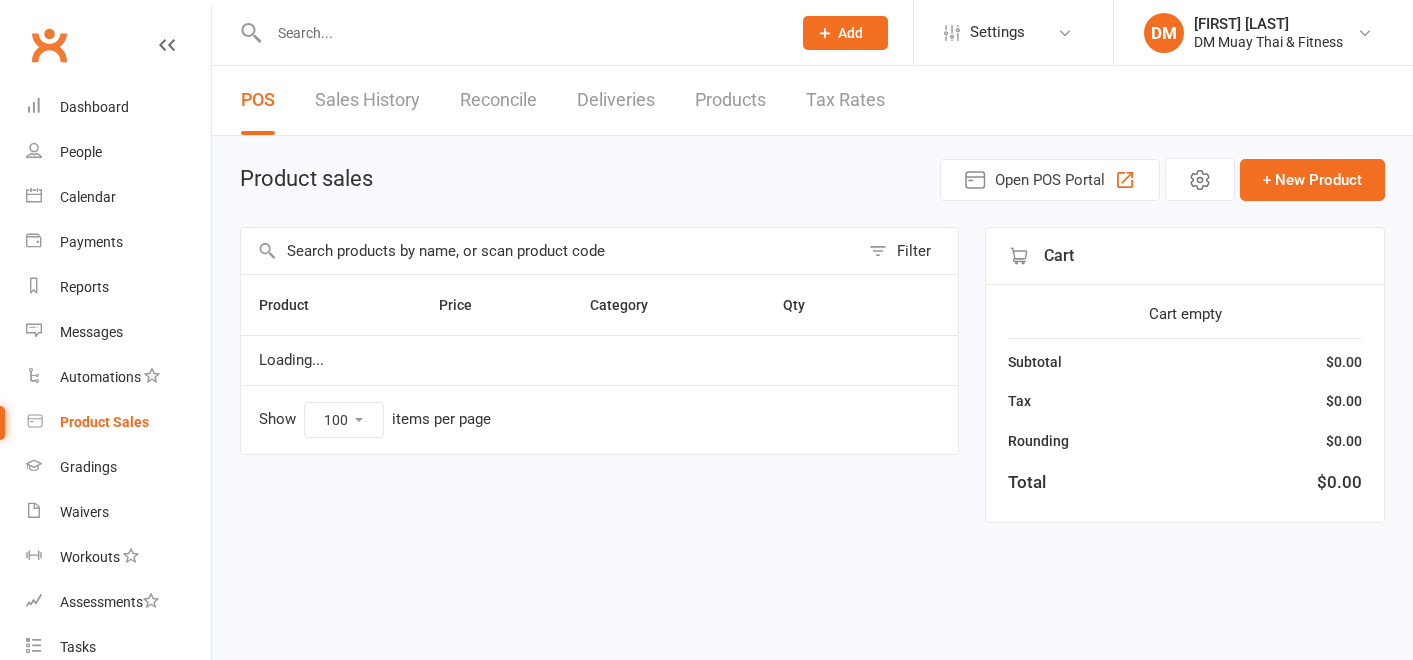 select on "100" 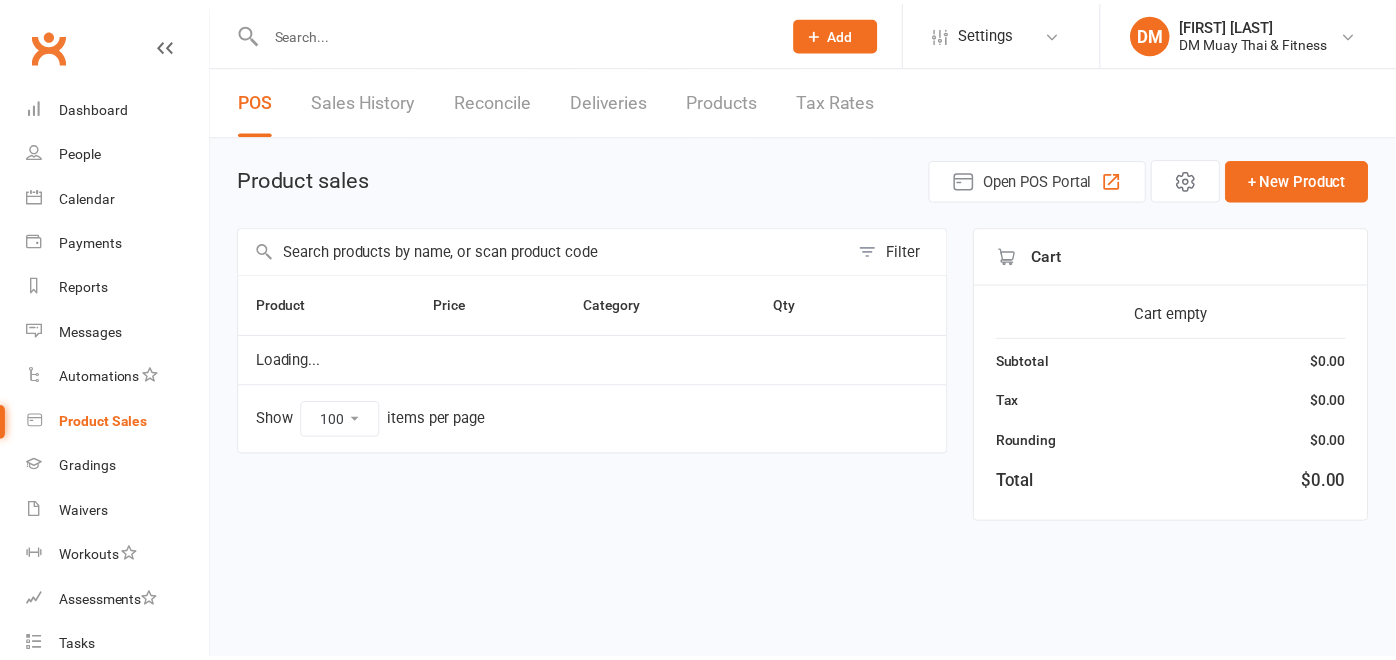 scroll, scrollTop: 0, scrollLeft: 0, axis: both 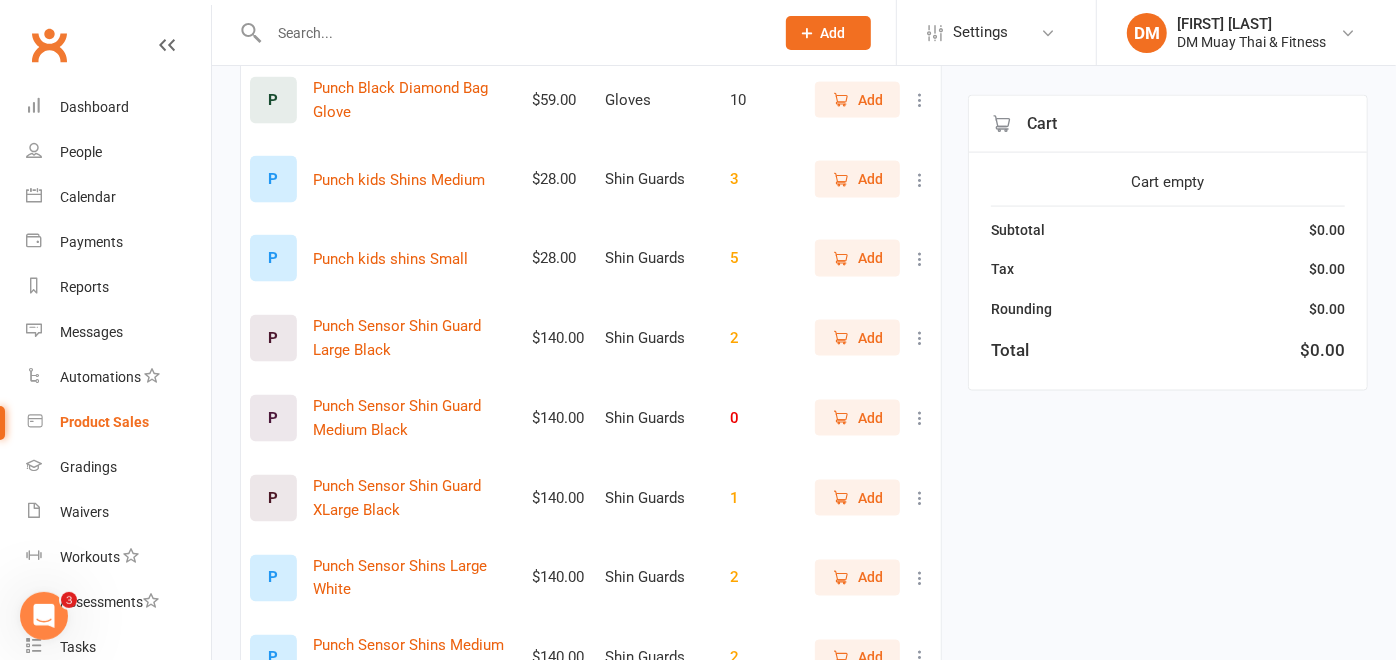 click on "Add" at bounding box center [857, 338] 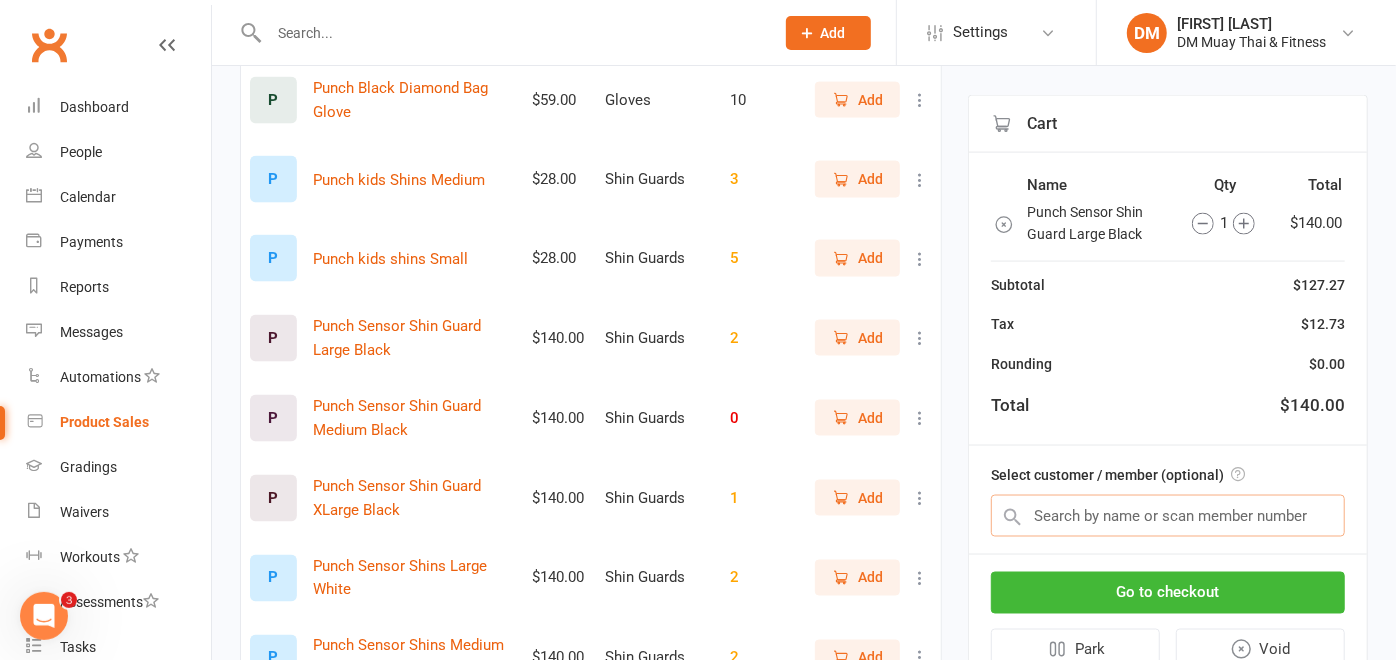 click at bounding box center [1168, 516] 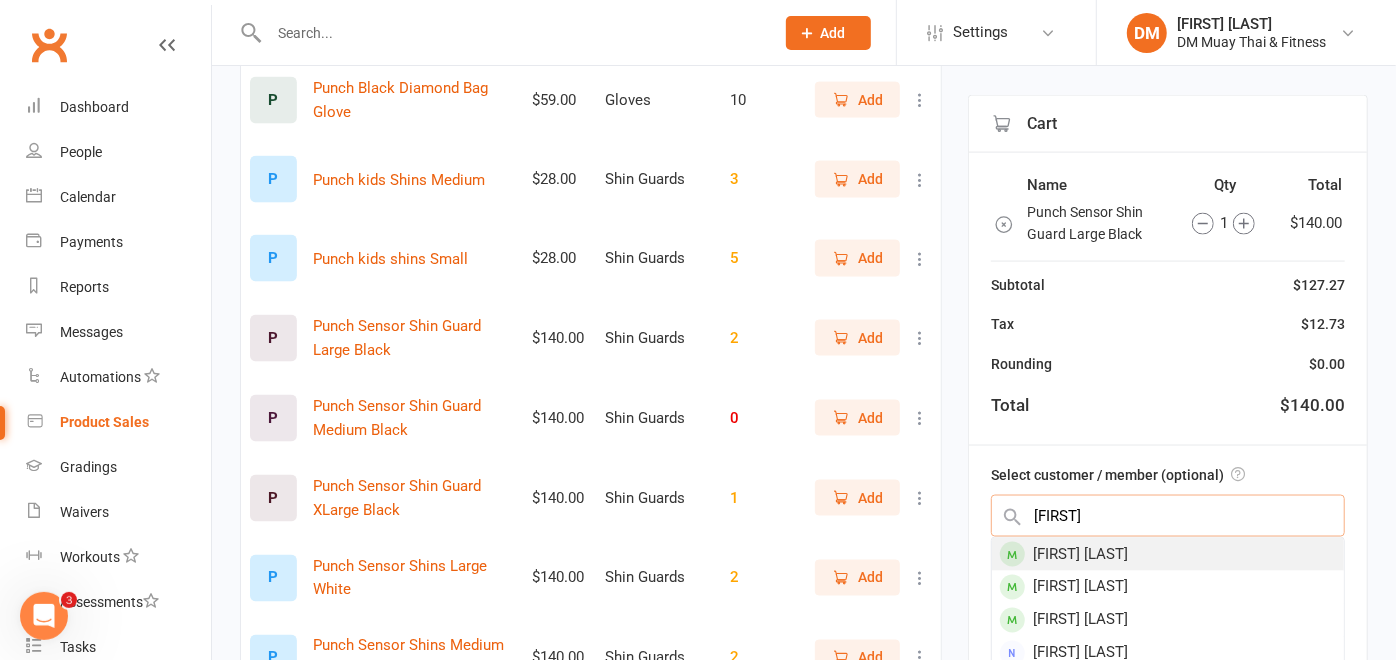 type on "danyon" 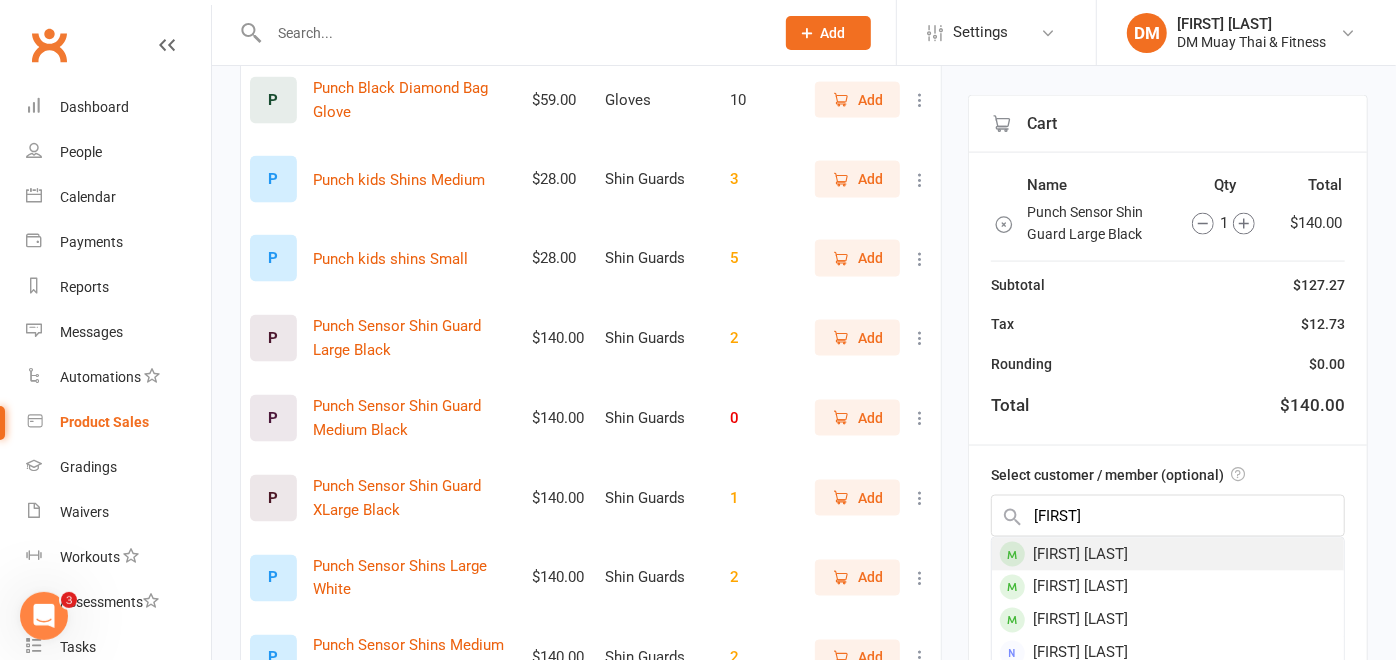 click on "Danyon Smith" at bounding box center (1168, 554) 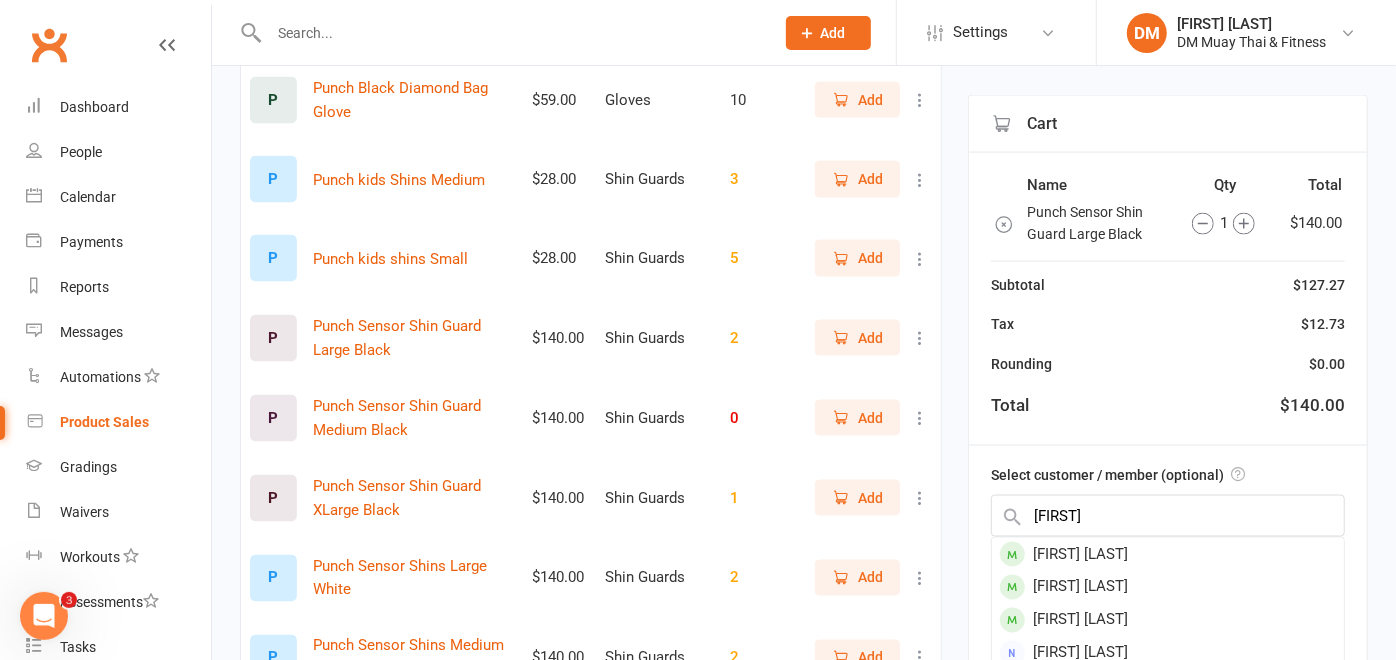 type 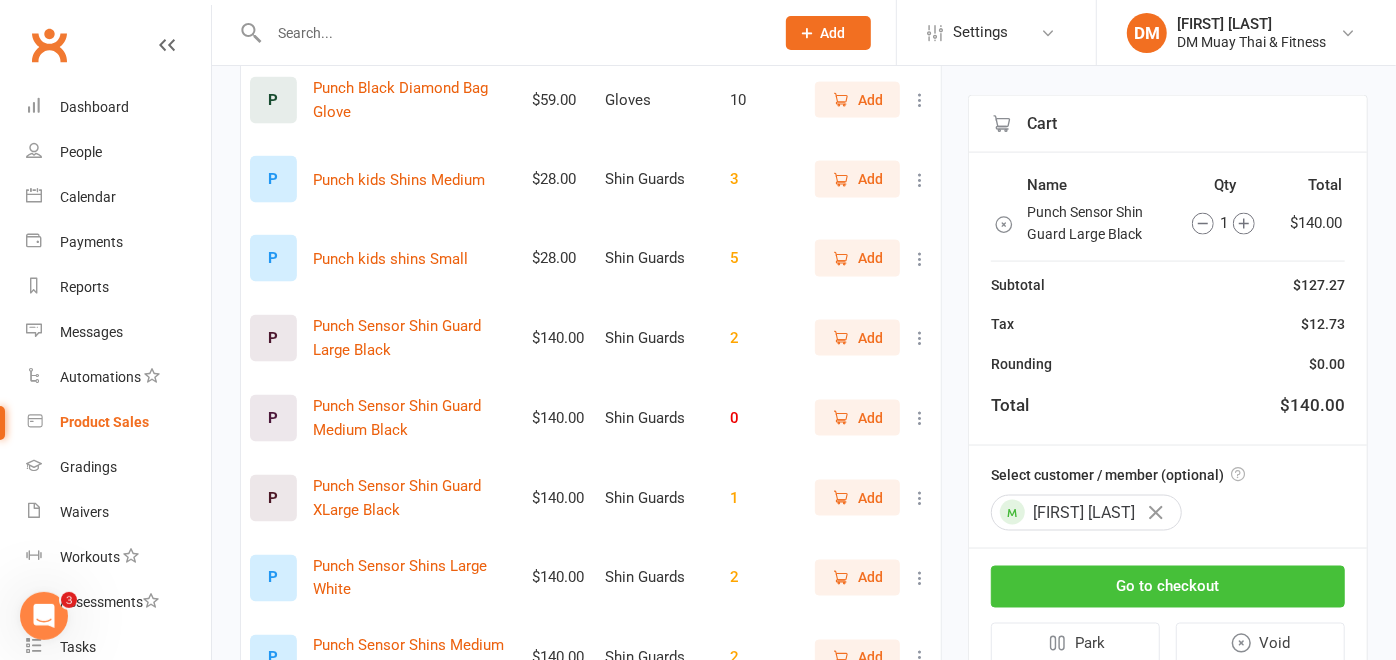 click on "Go to checkout" at bounding box center (1168, 587) 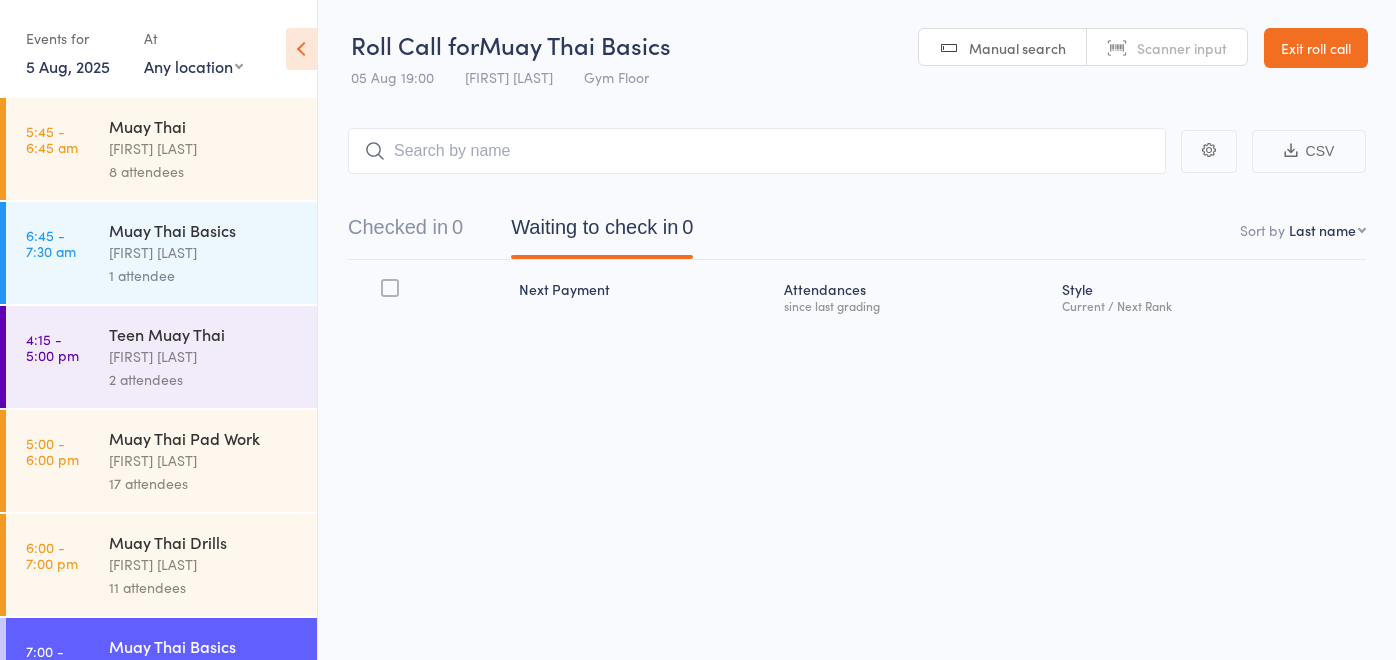 scroll, scrollTop: 0, scrollLeft: 0, axis: both 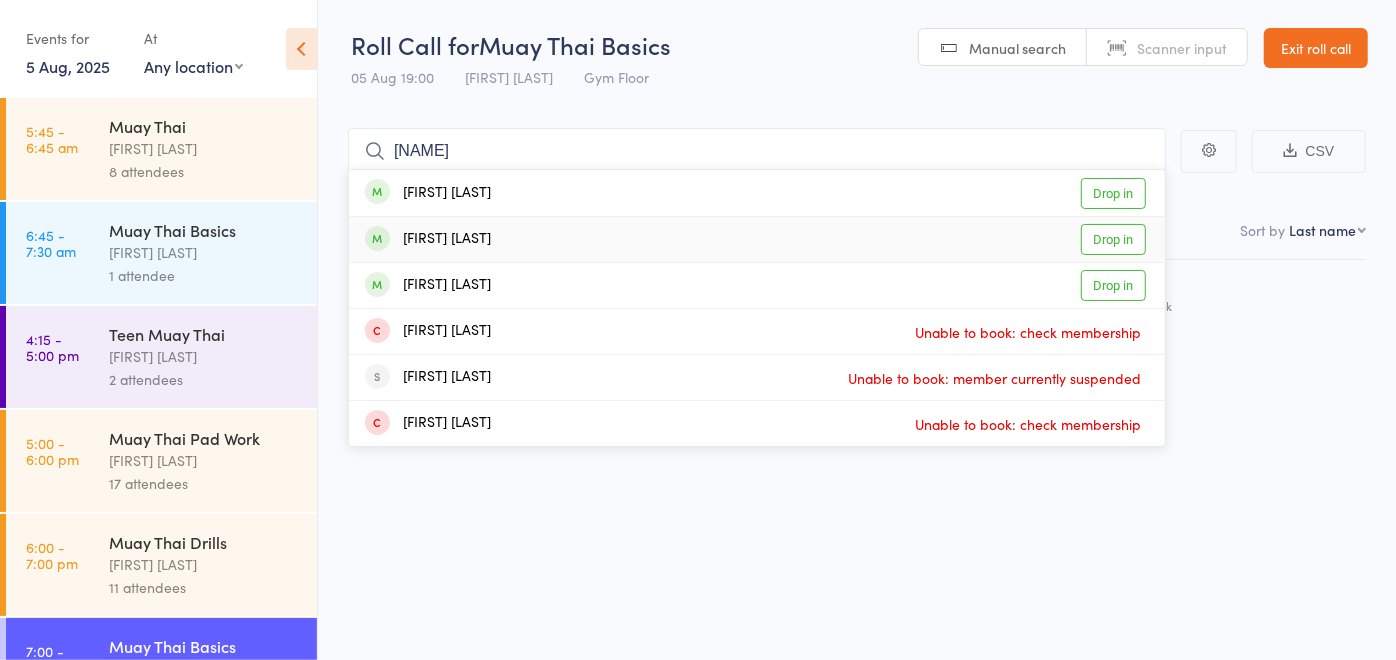 type on "[NAME]" 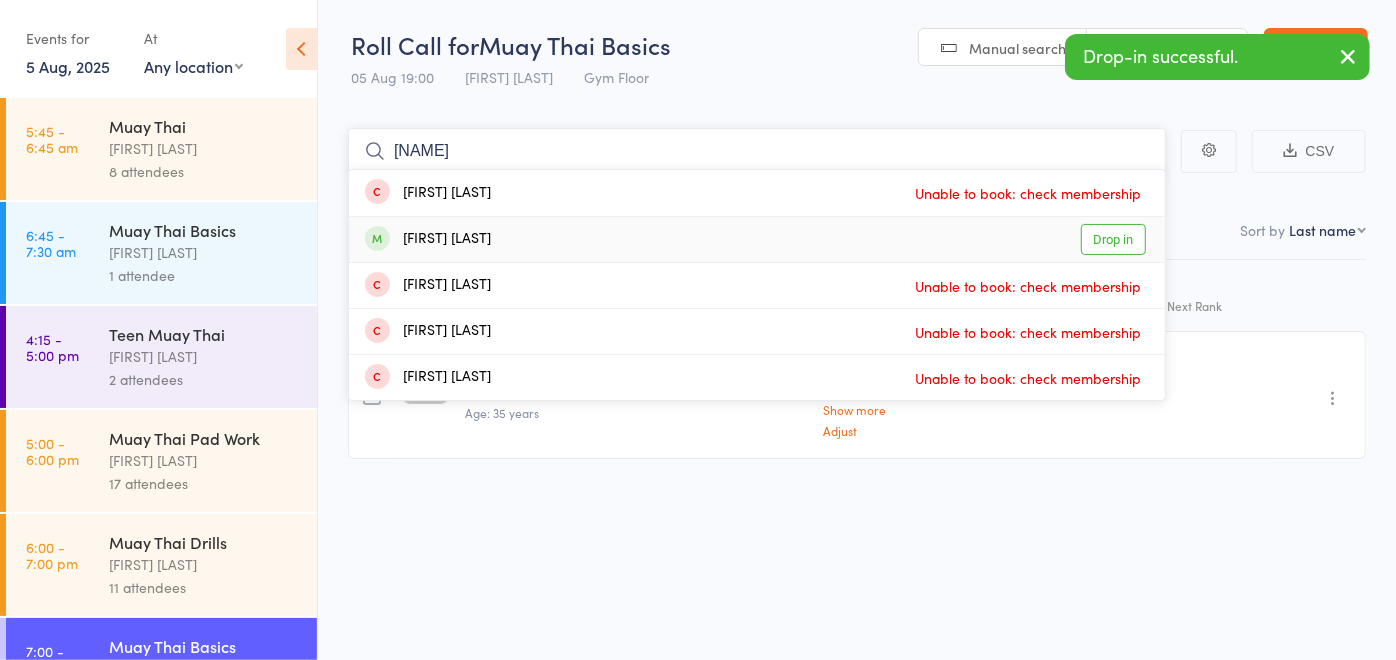 type on "[NAME]" 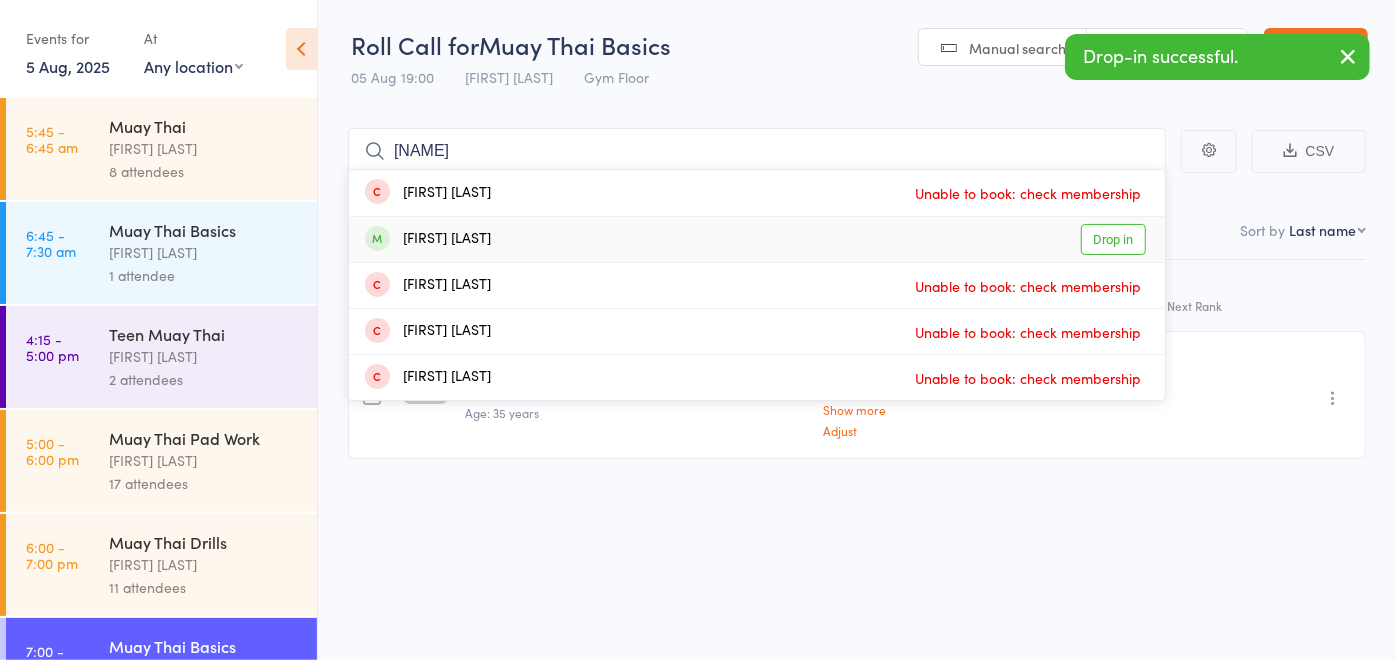 click on "[FIRST] [LAST]" at bounding box center [428, 239] 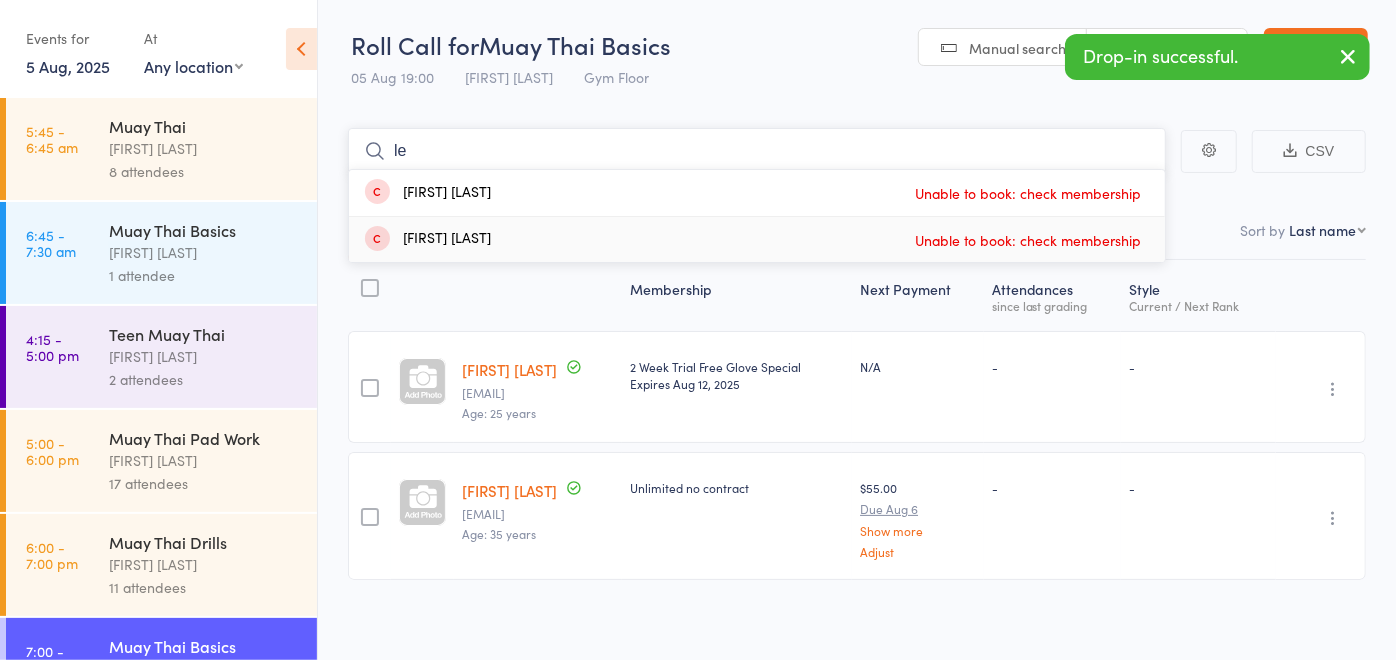 type on "l" 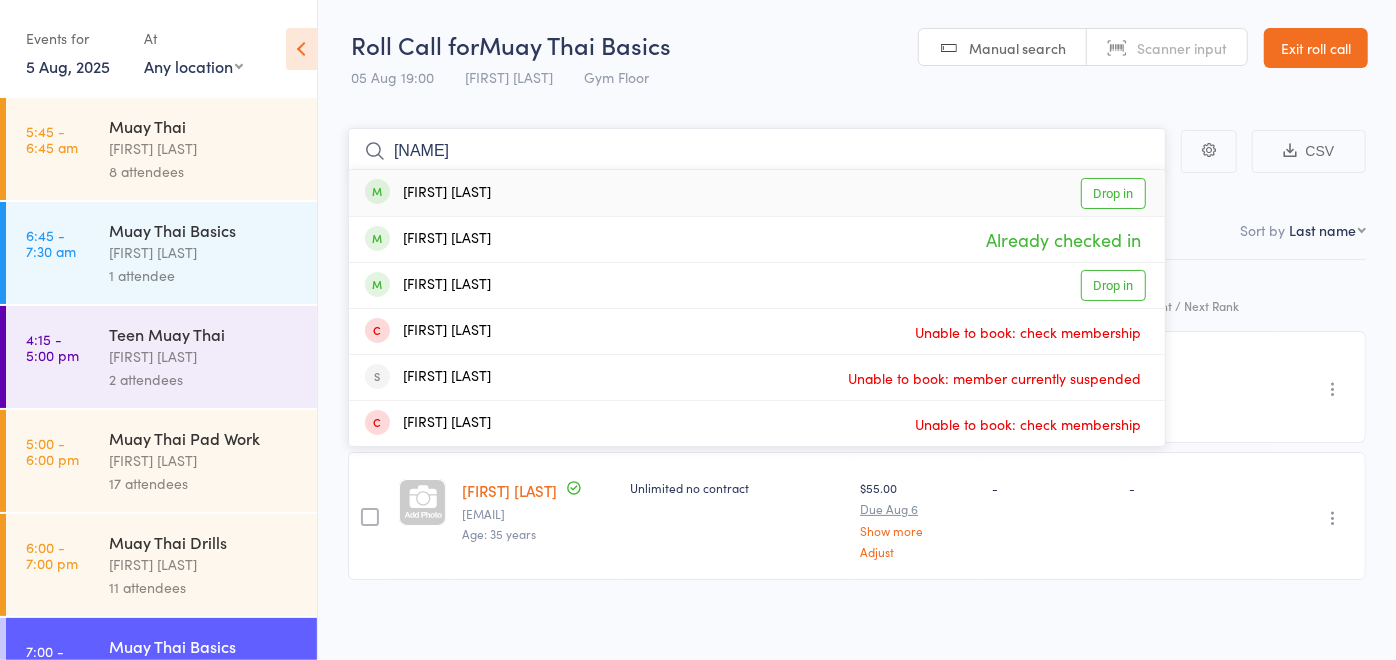 type on "[NAME]" 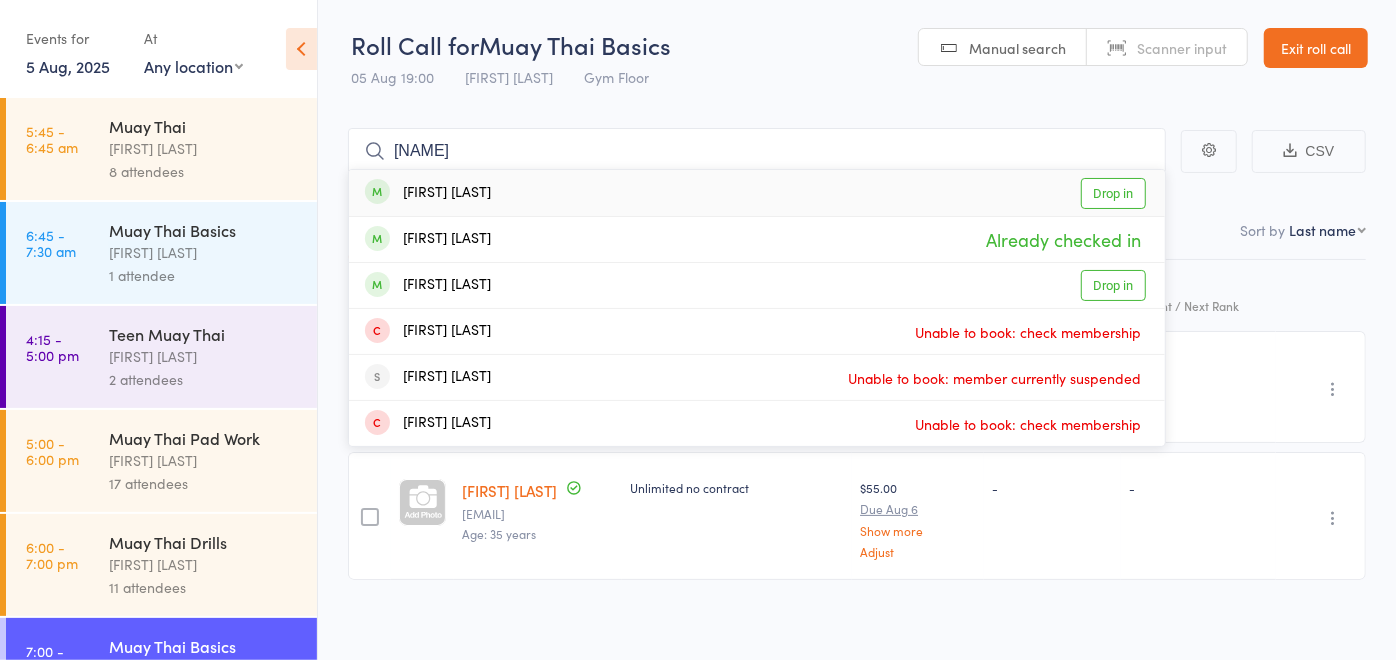 click on "[FIRST] [LAST] Drop in" at bounding box center [757, 193] 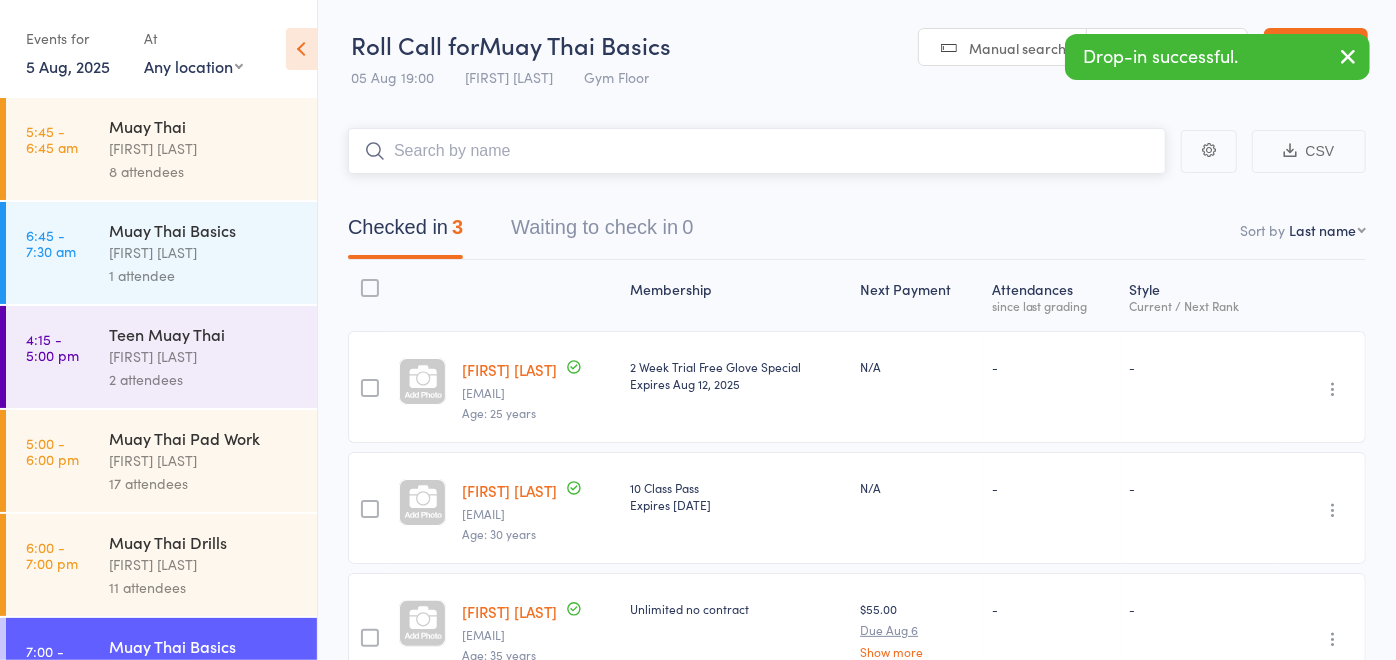 scroll, scrollTop: 0, scrollLeft: 0, axis: both 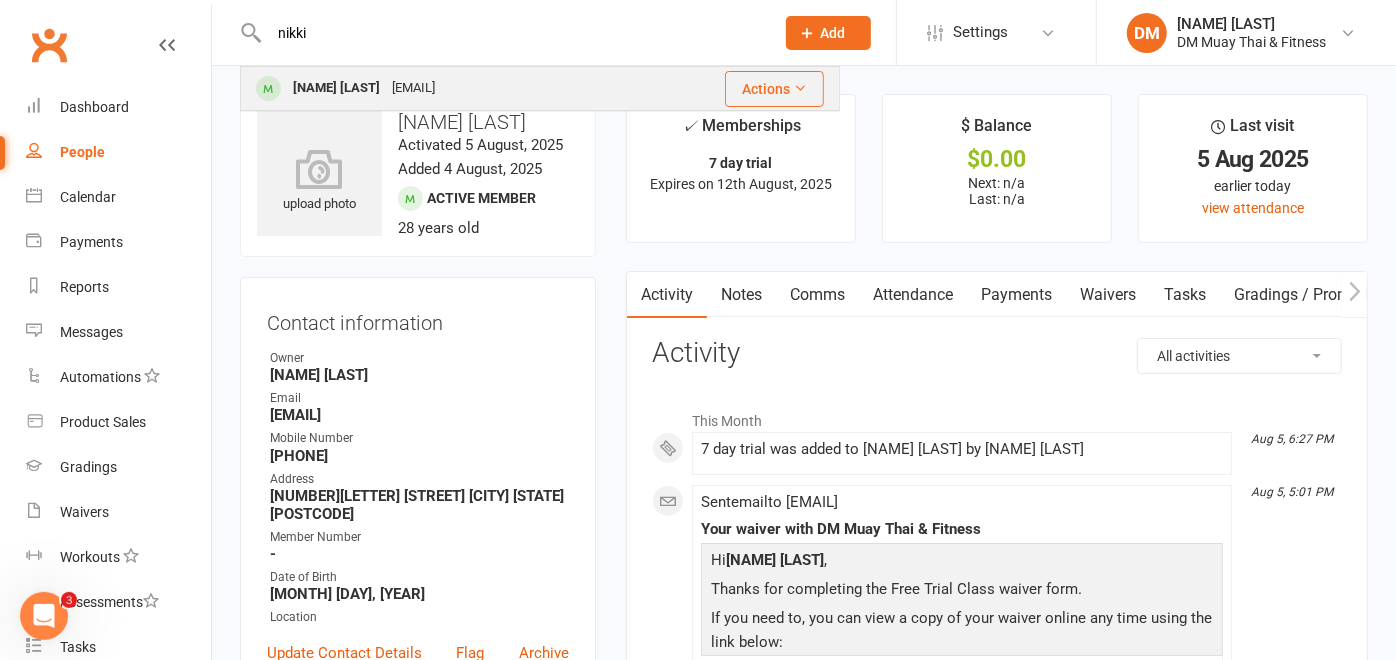 type on "nikki" 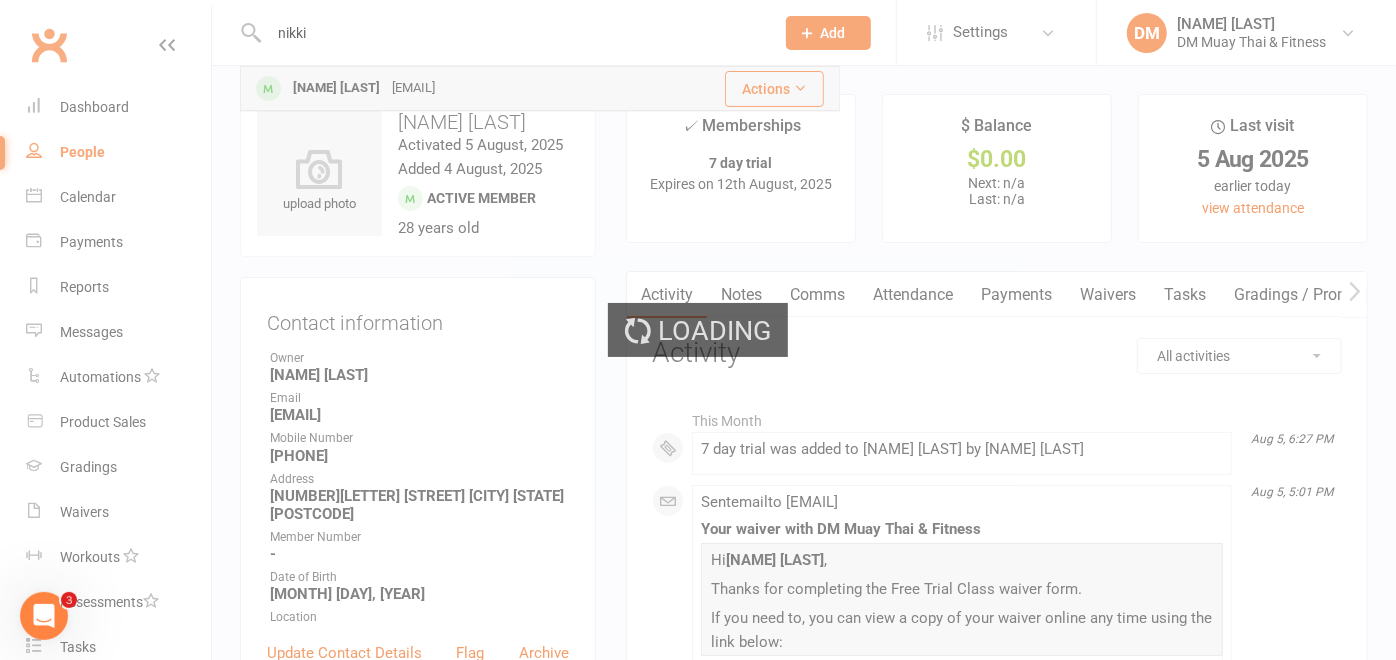 type 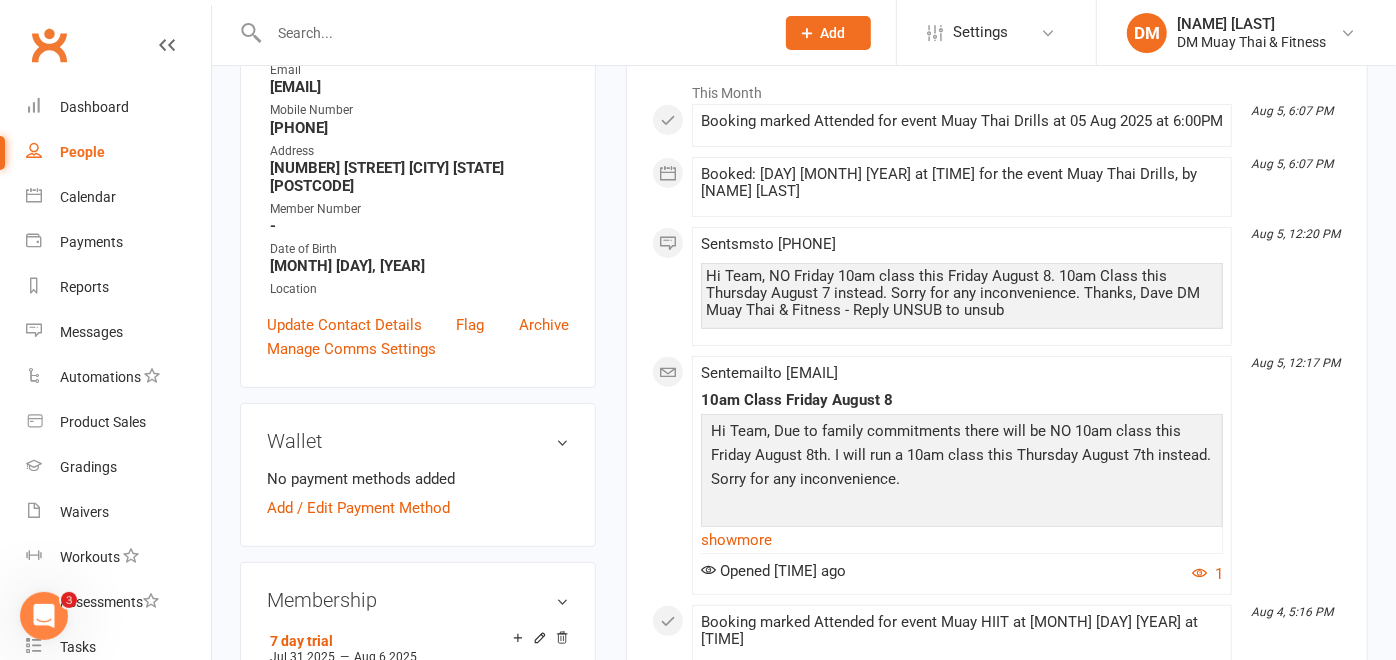 scroll, scrollTop: 0, scrollLeft: 0, axis: both 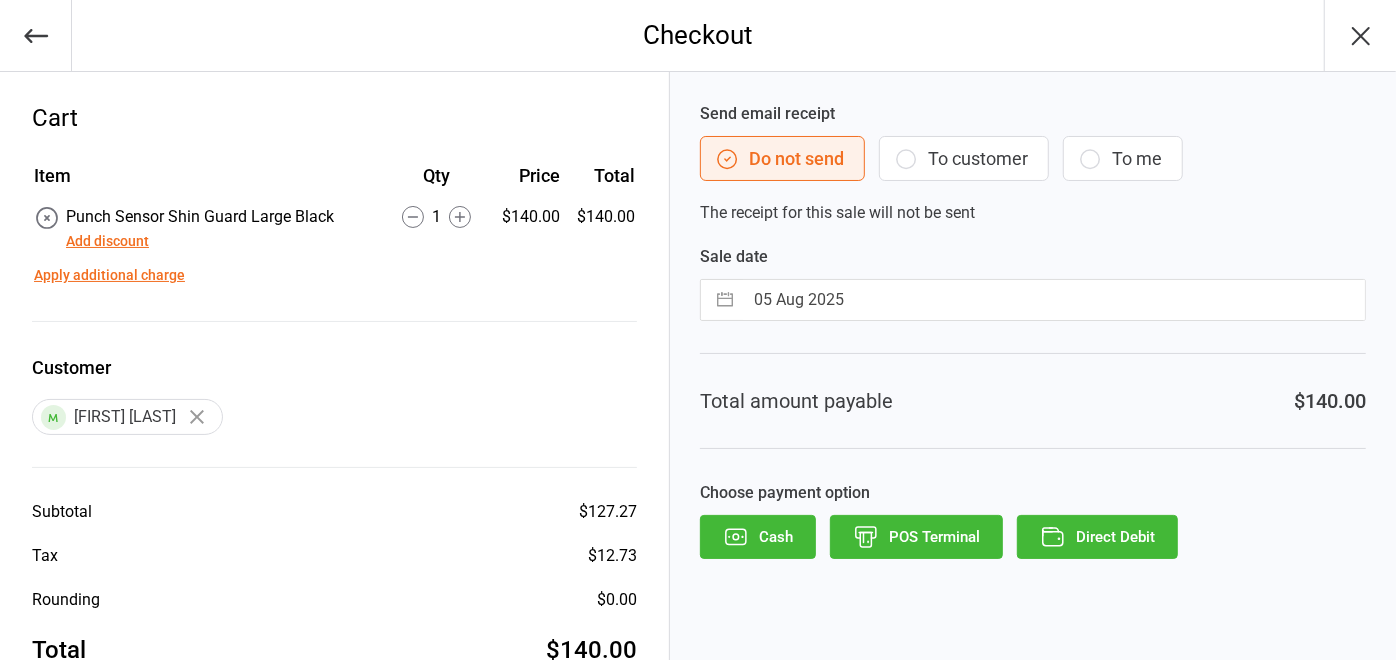 click on "POS Terminal" at bounding box center (916, 537) 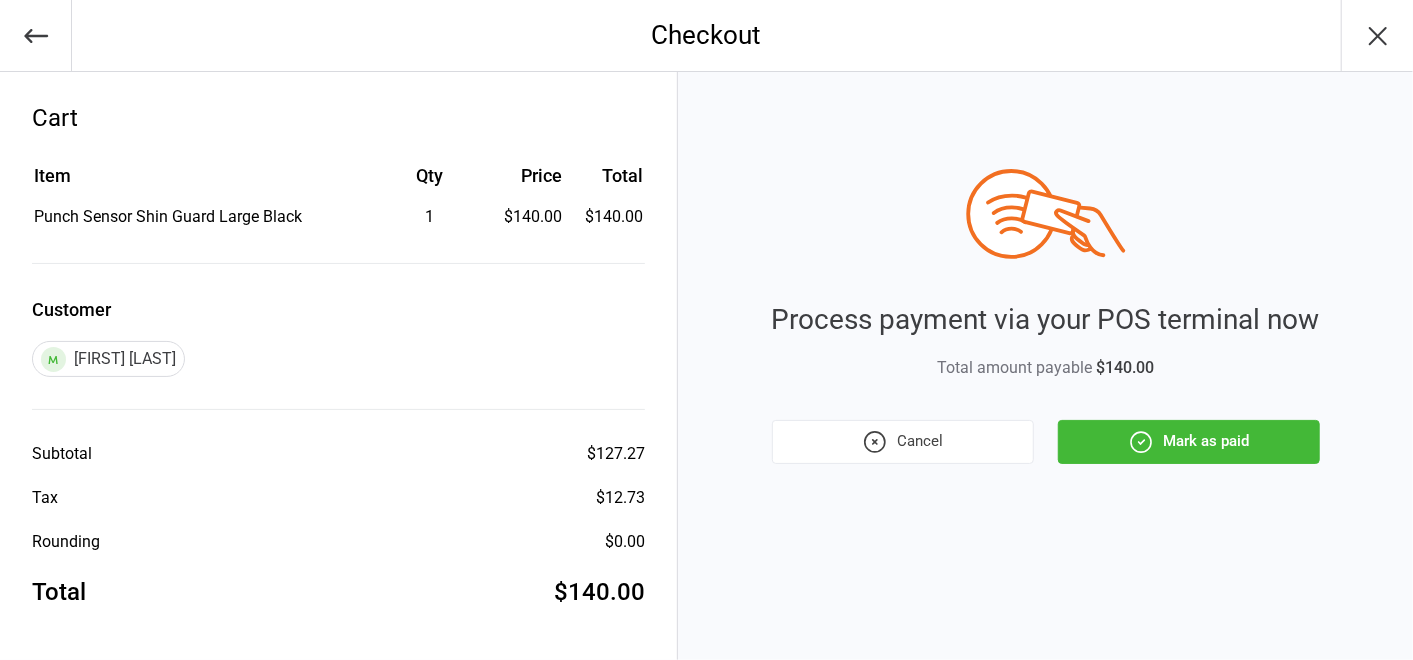 click on "Mark as paid" at bounding box center (1189, 442) 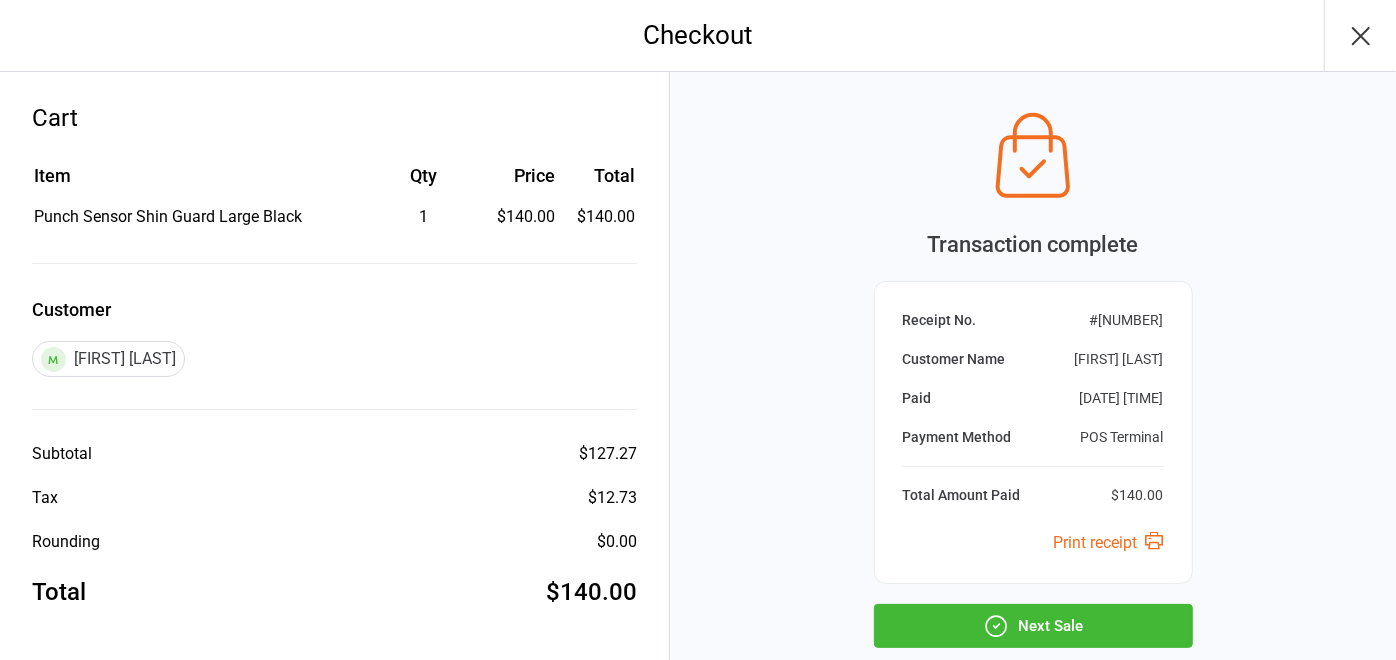 click on "Next Sale" at bounding box center (1033, 626) 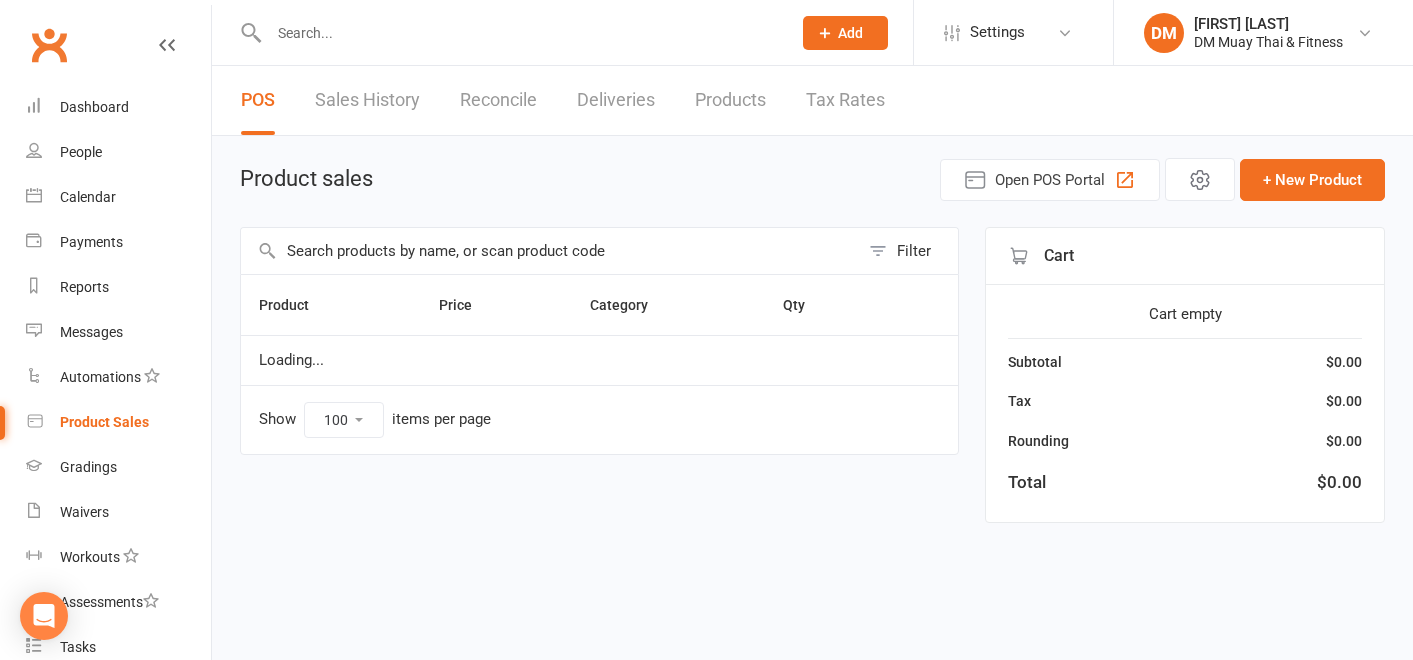 select on "100" 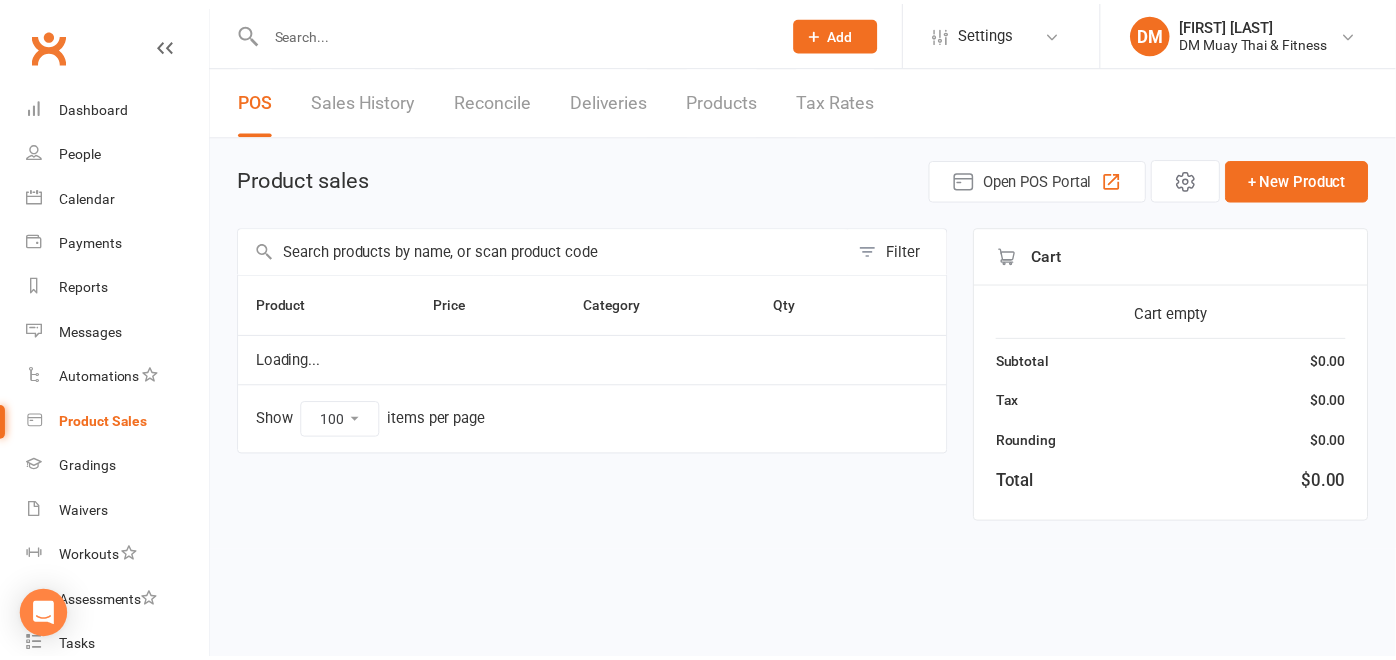 scroll, scrollTop: 0, scrollLeft: 0, axis: both 